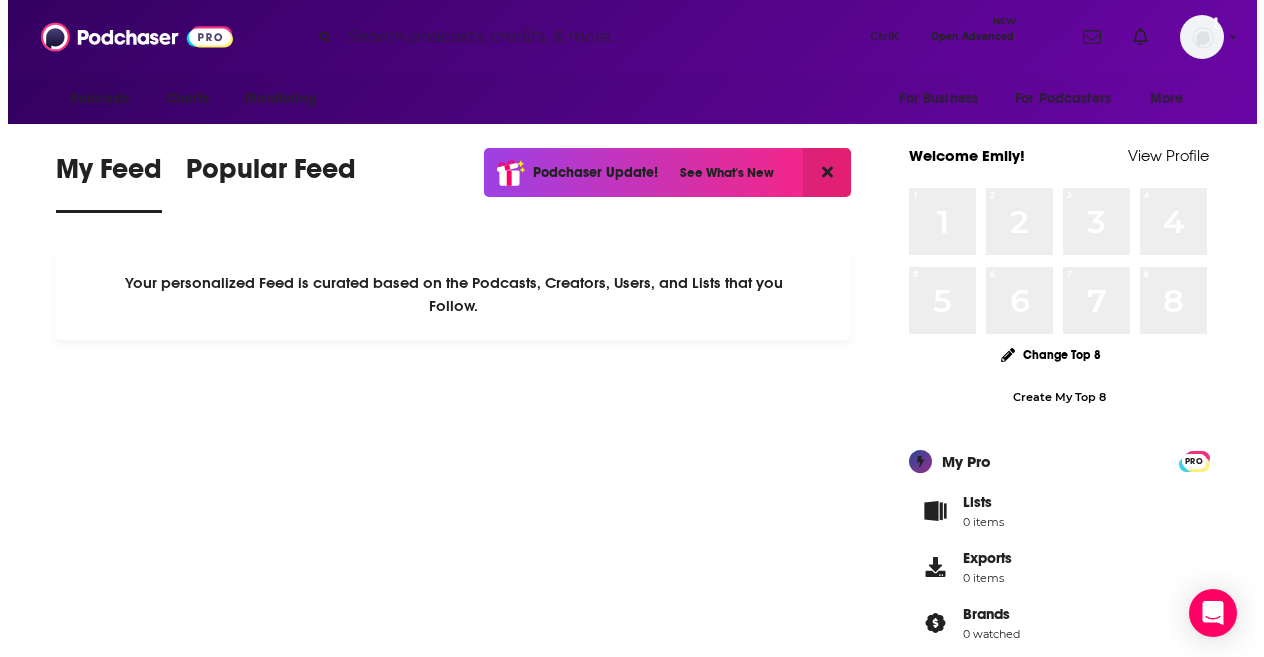 scroll, scrollTop: 0, scrollLeft: 0, axis: both 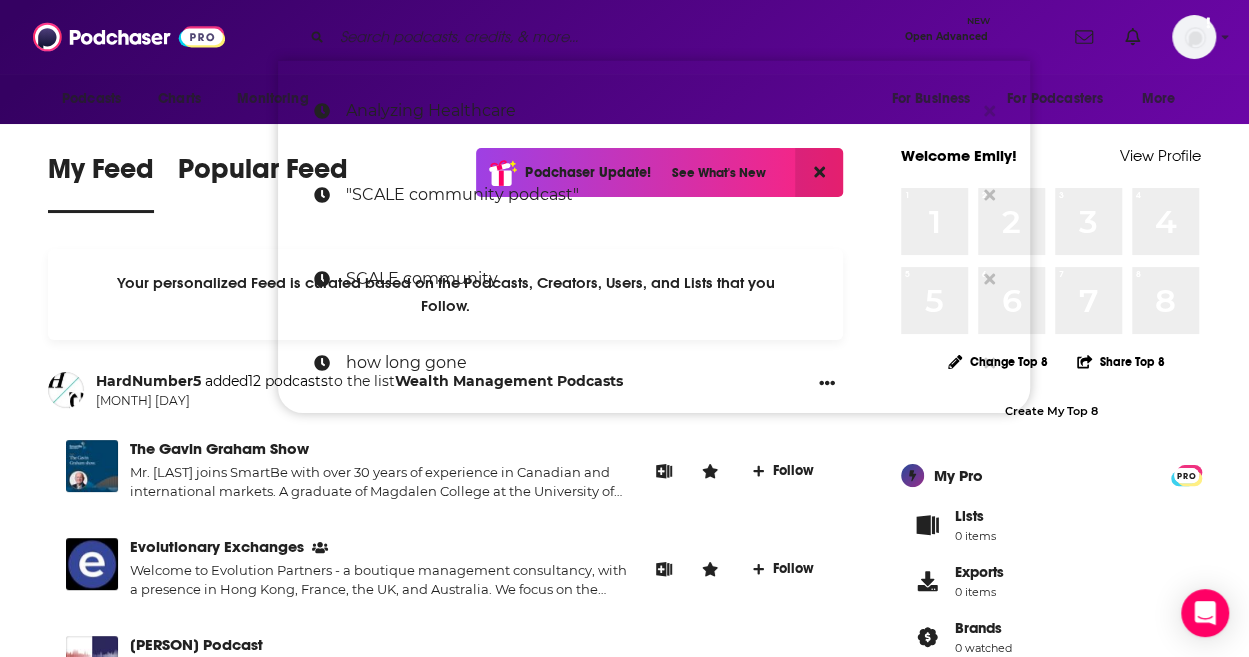 click at bounding box center (614, 37) 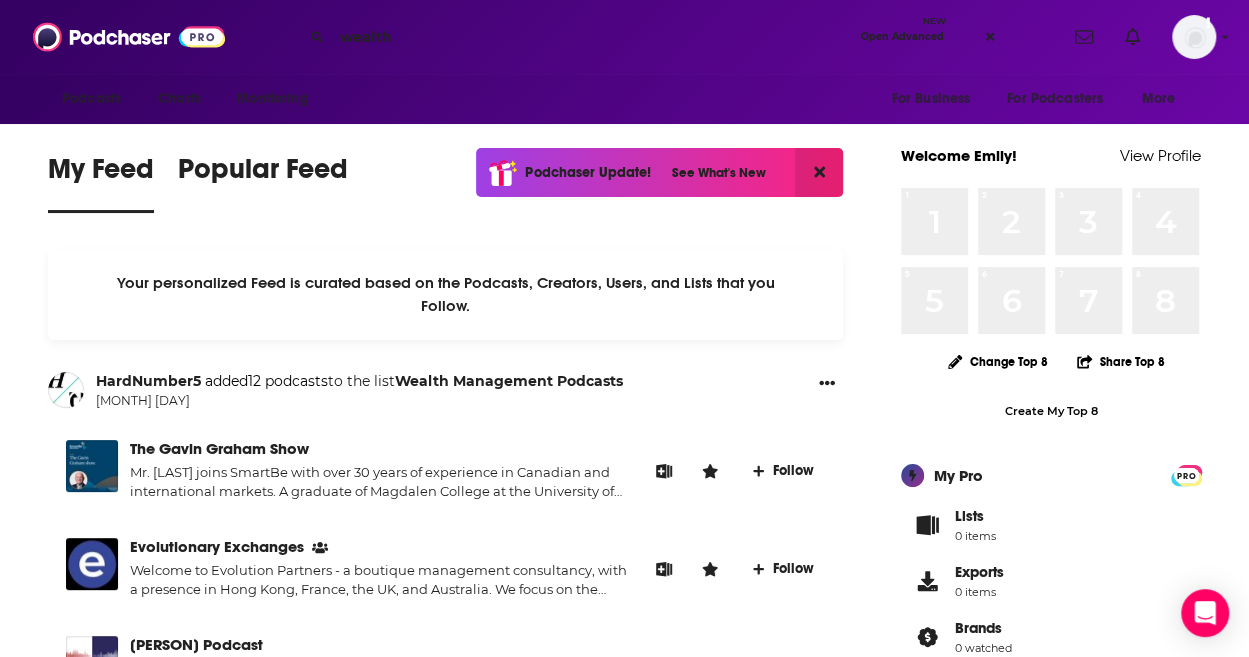 type on "wealth" 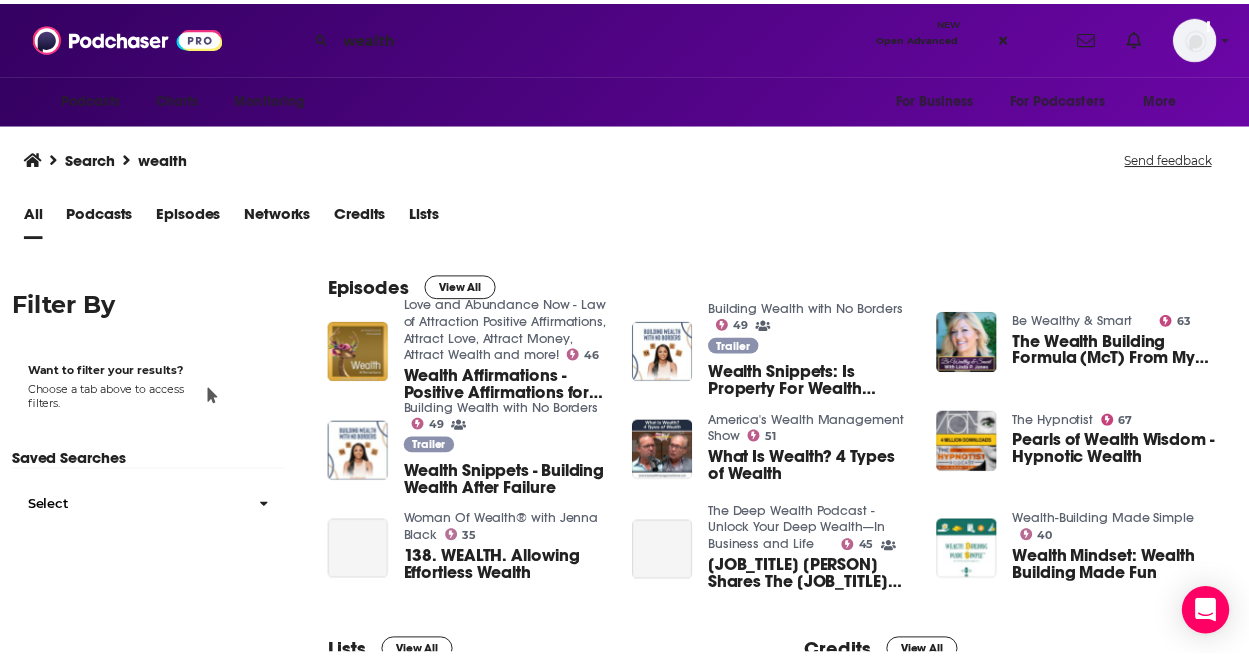 scroll, scrollTop: 0, scrollLeft: 0, axis: both 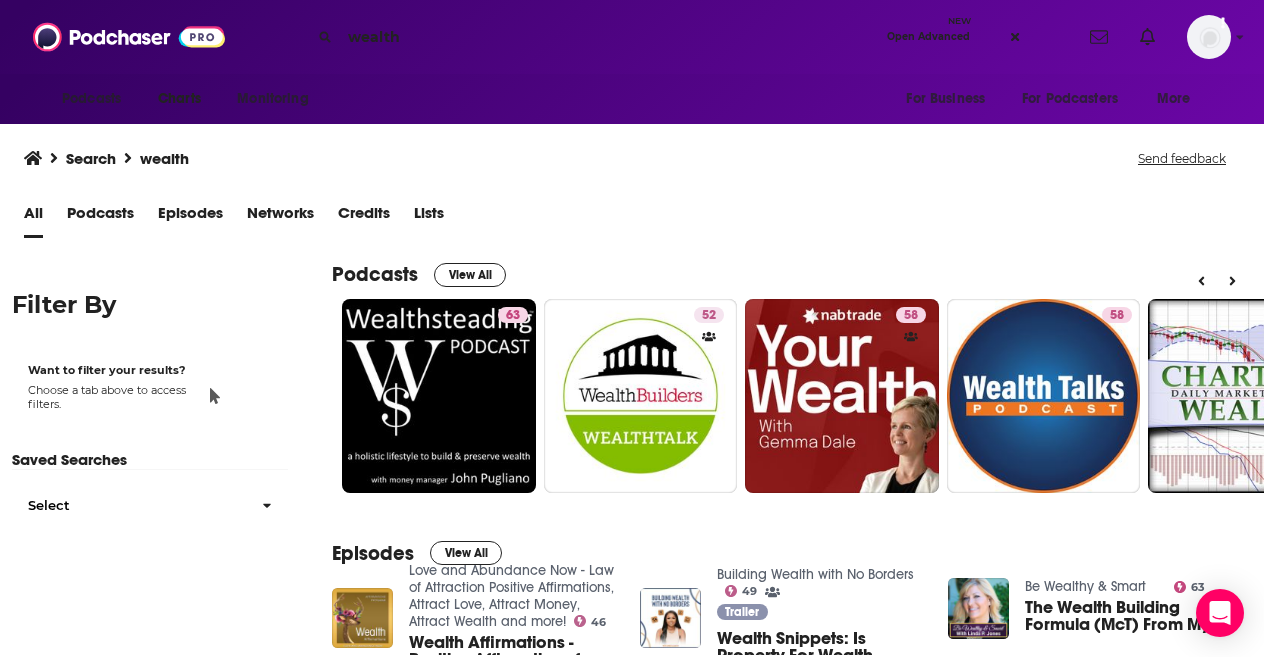 click on "Charts" at bounding box center (179, 99) 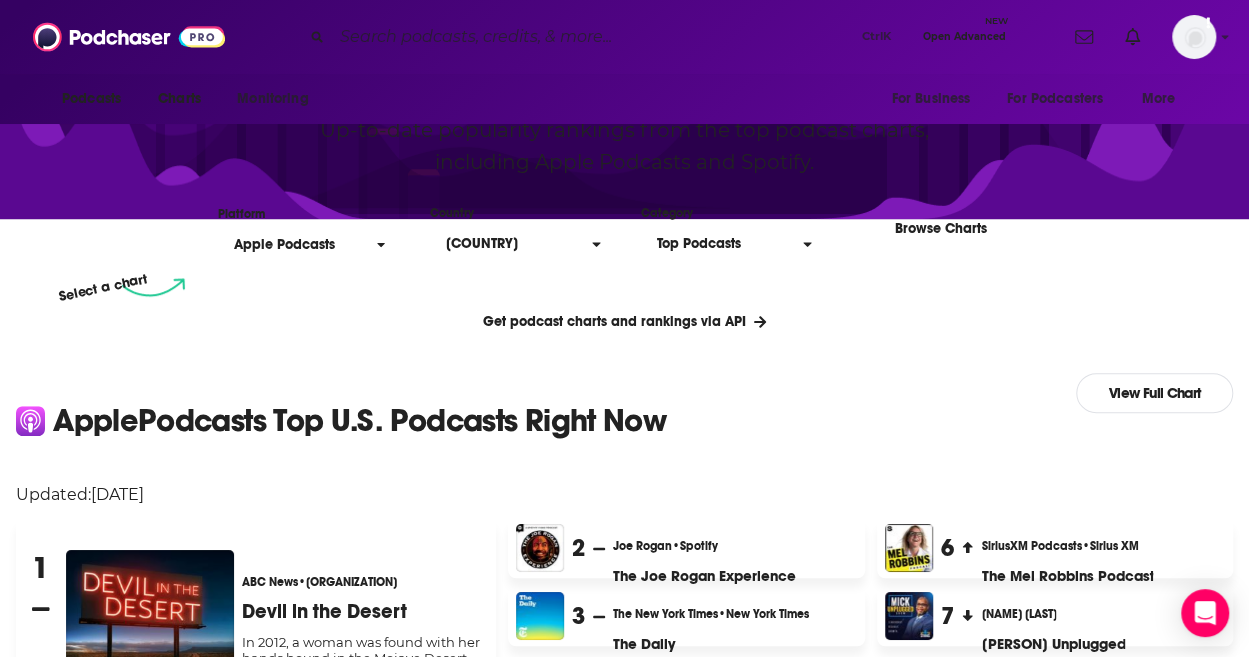scroll, scrollTop: 241, scrollLeft: 0, axis: vertical 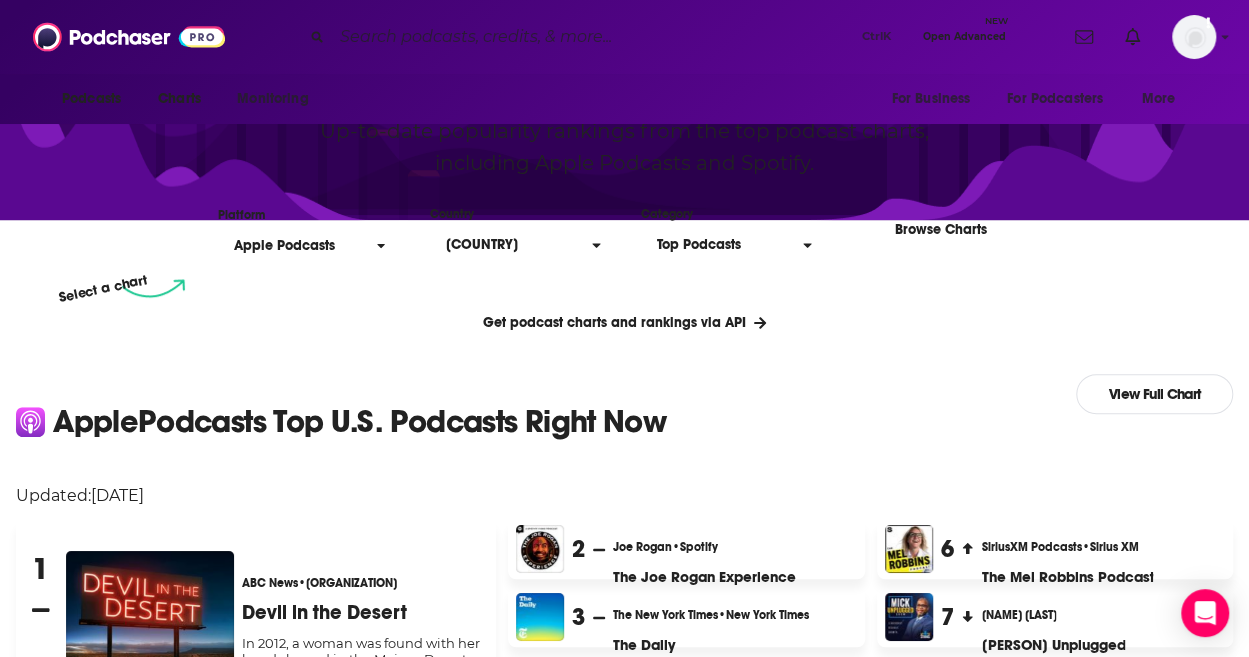 click on "Top Podcasts" at bounding box center (722, 245) 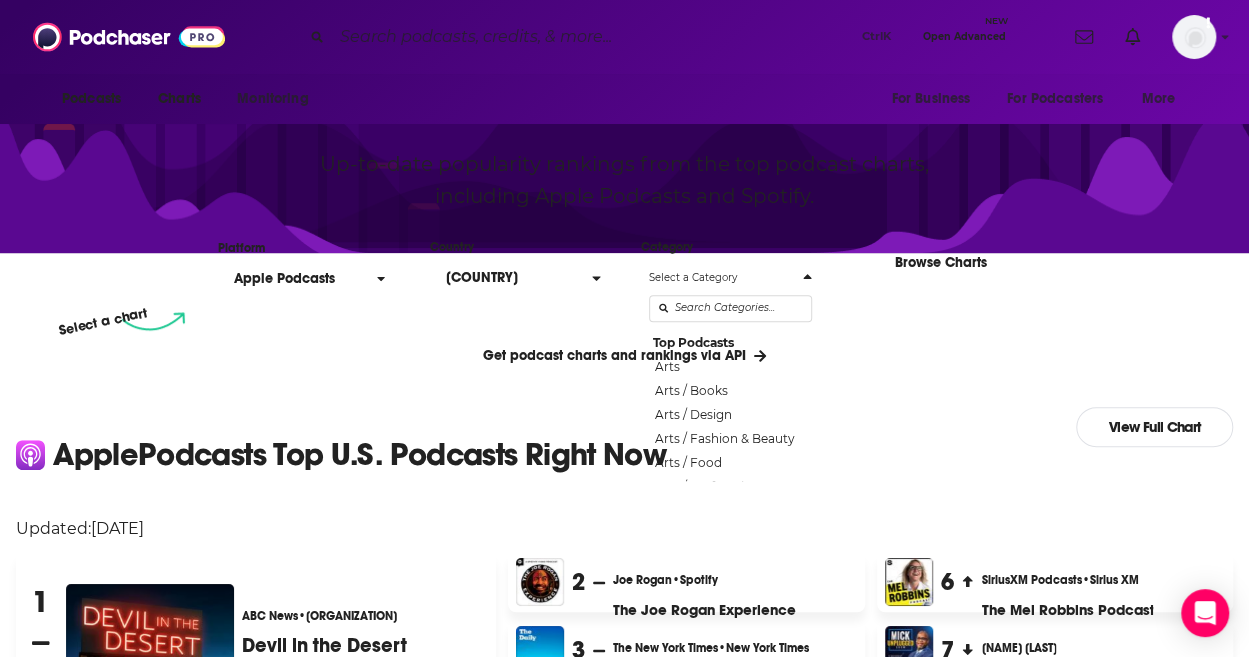 scroll, scrollTop: 216, scrollLeft: 0, axis: vertical 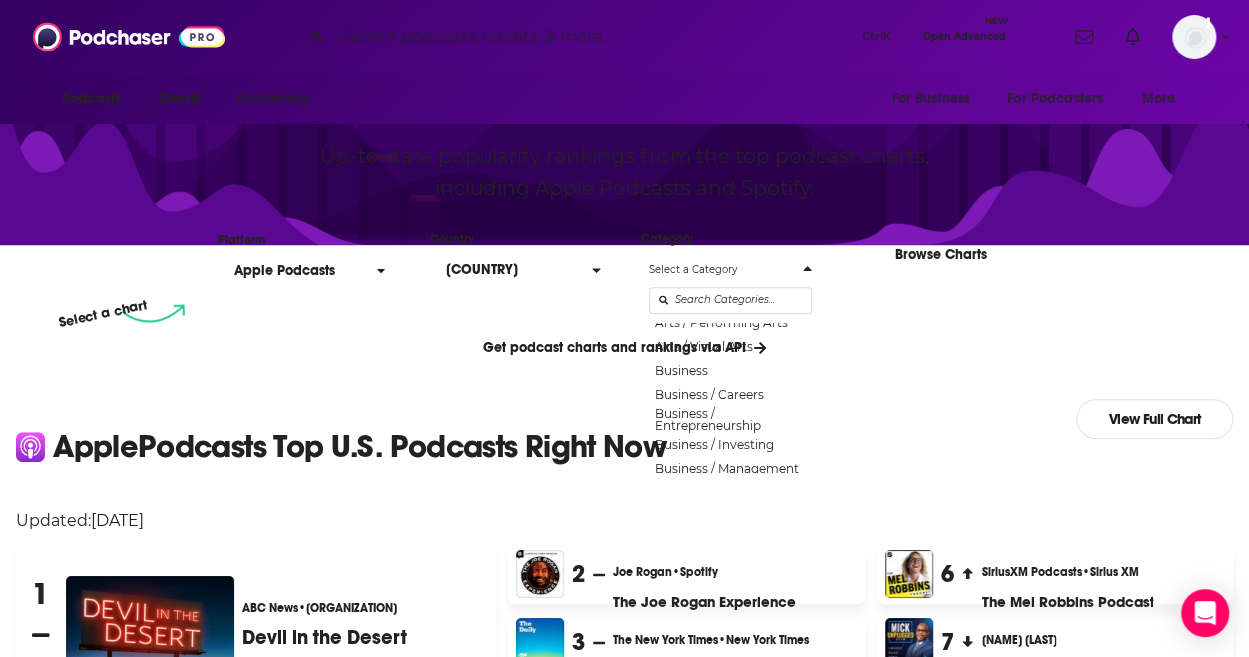 click on "Business / Investing" at bounding box center [730, 275] 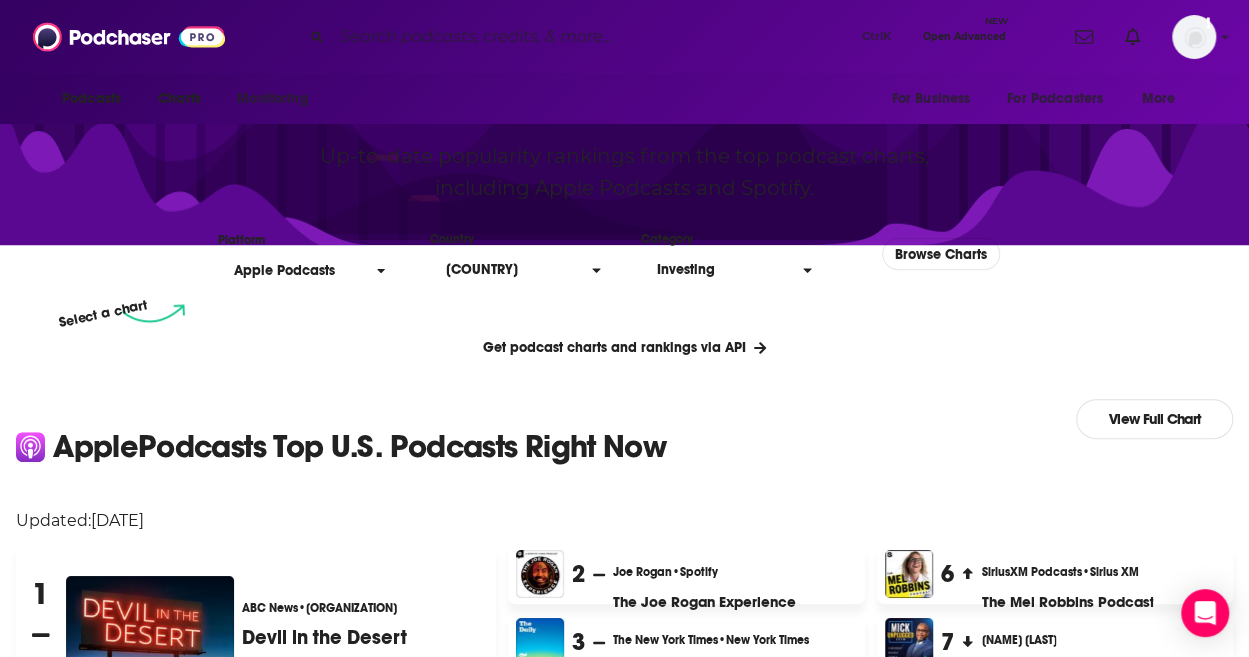 click on "Browse Charts" at bounding box center [941, 254] 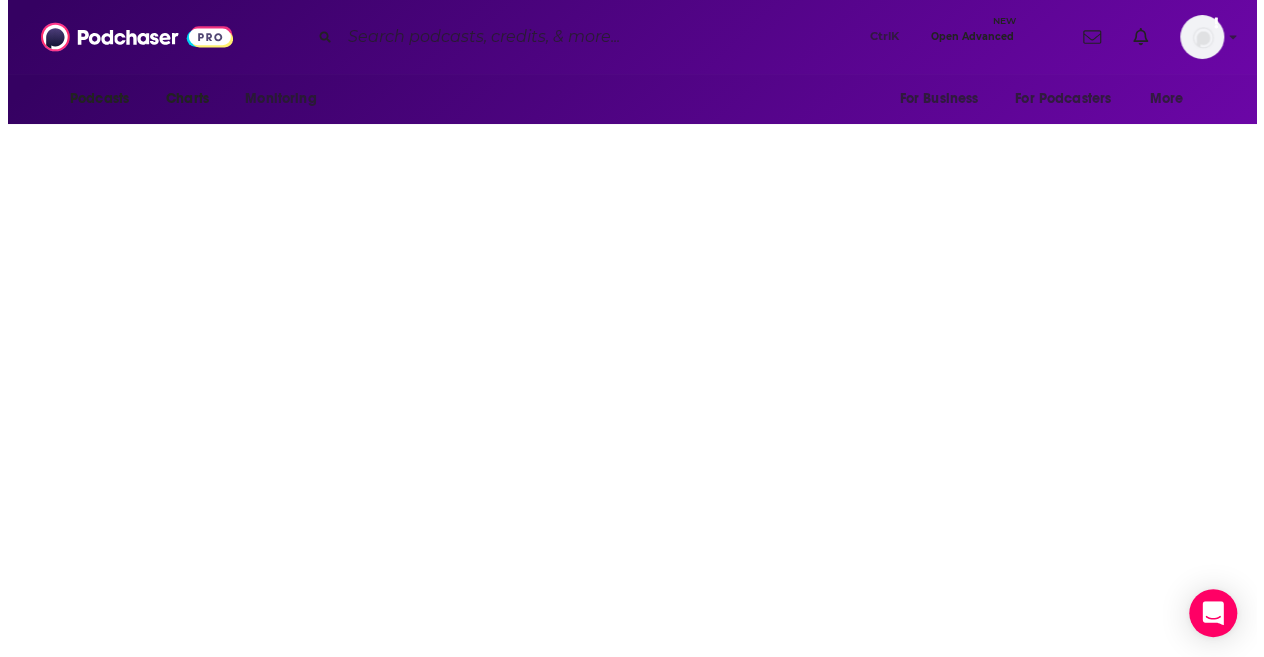 scroll, scrollTop: 0, scrollLeft: 0, axis: both 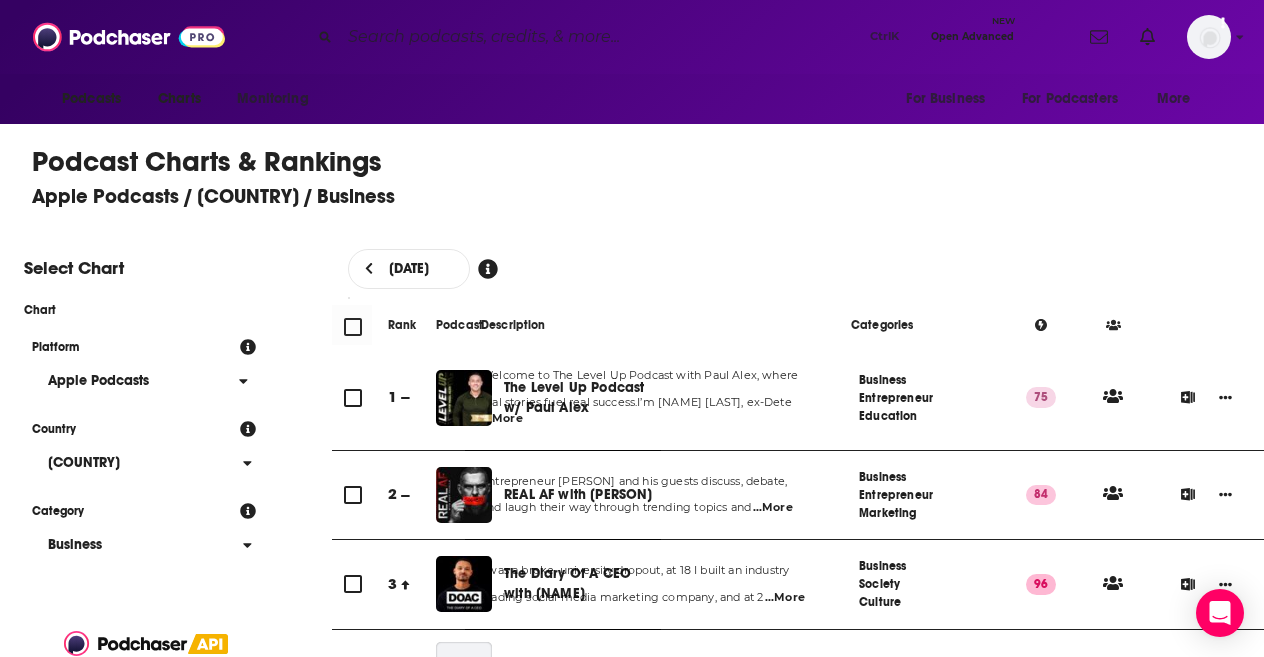 click at bounding box center (1041, 325) 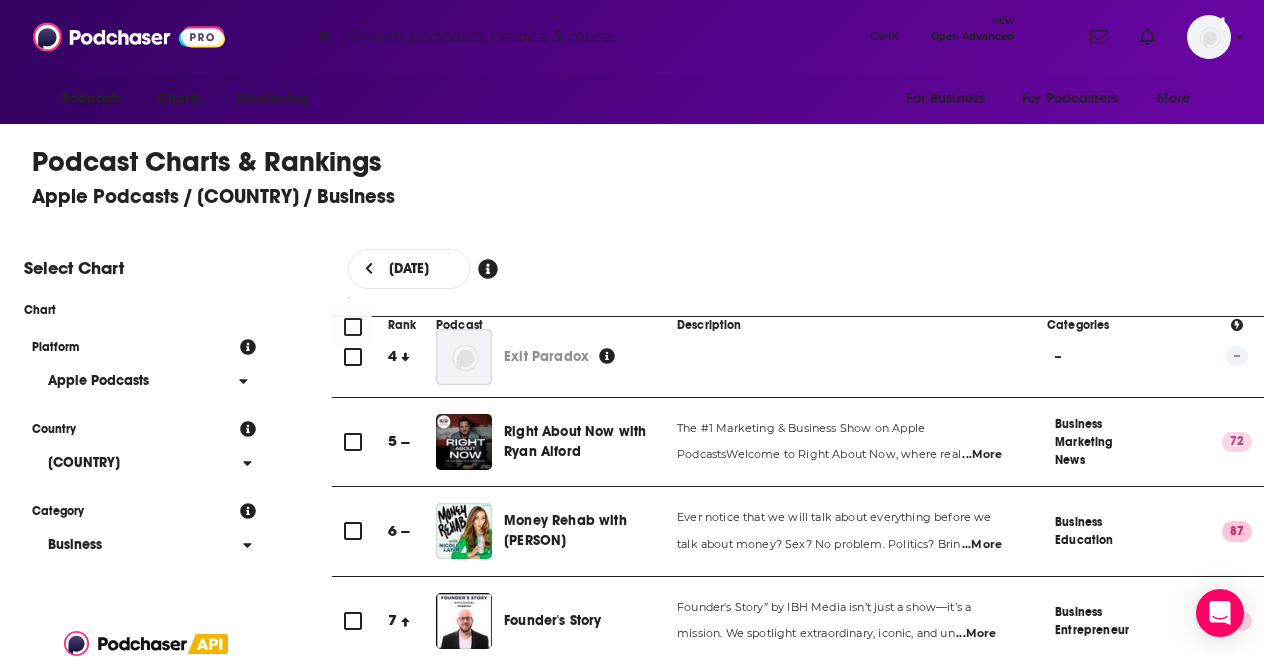 scroll, scrollTop: 318, scrollLeft: 0, axis: vertical 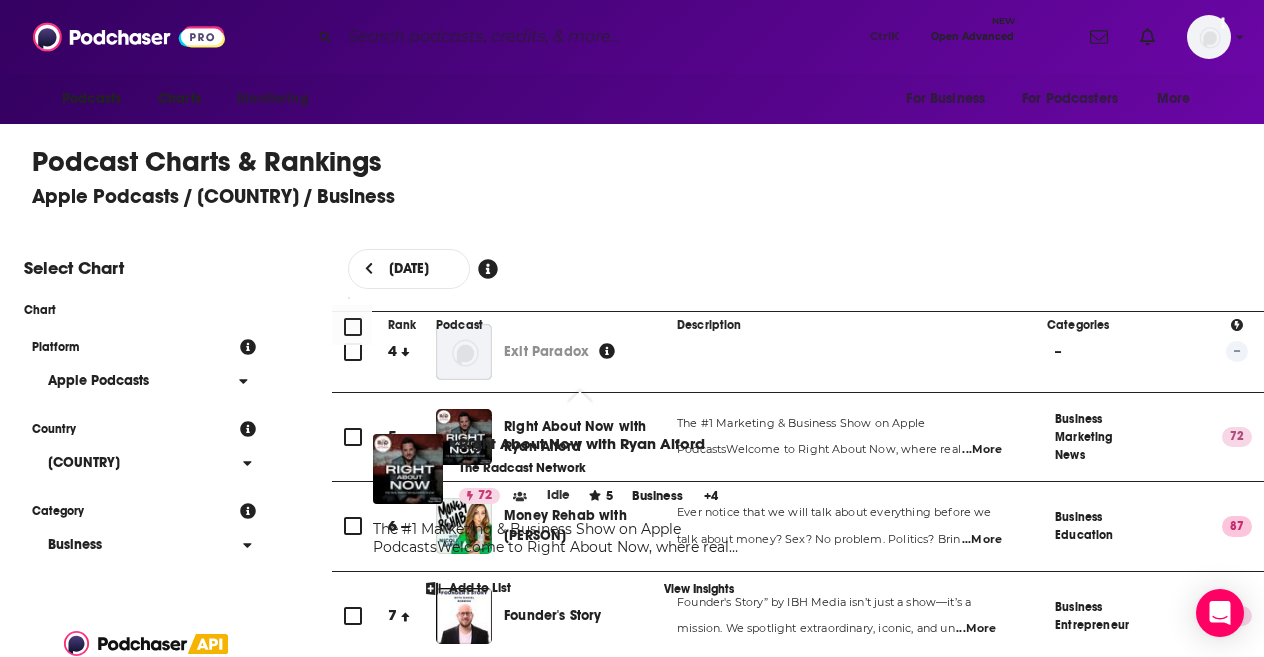 click on "[DATE]" at bounding box center (798, 269) 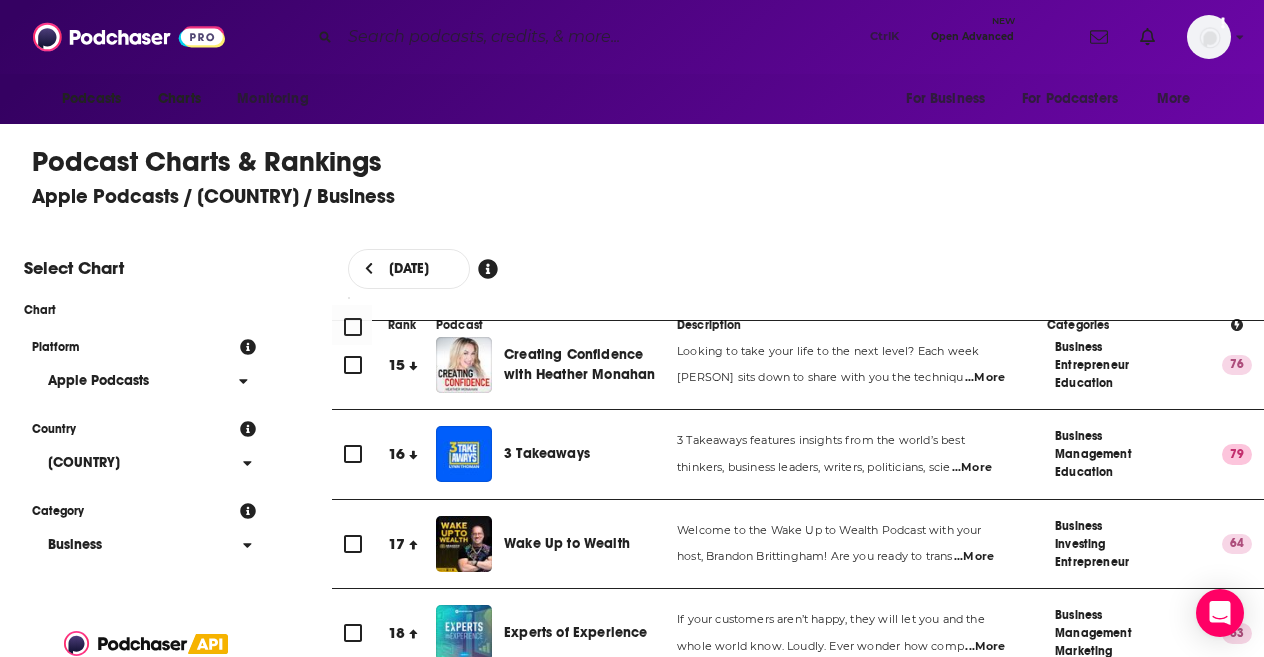 scroll, scrollTop: 1293, scrollLeft: 0, axis: vertical 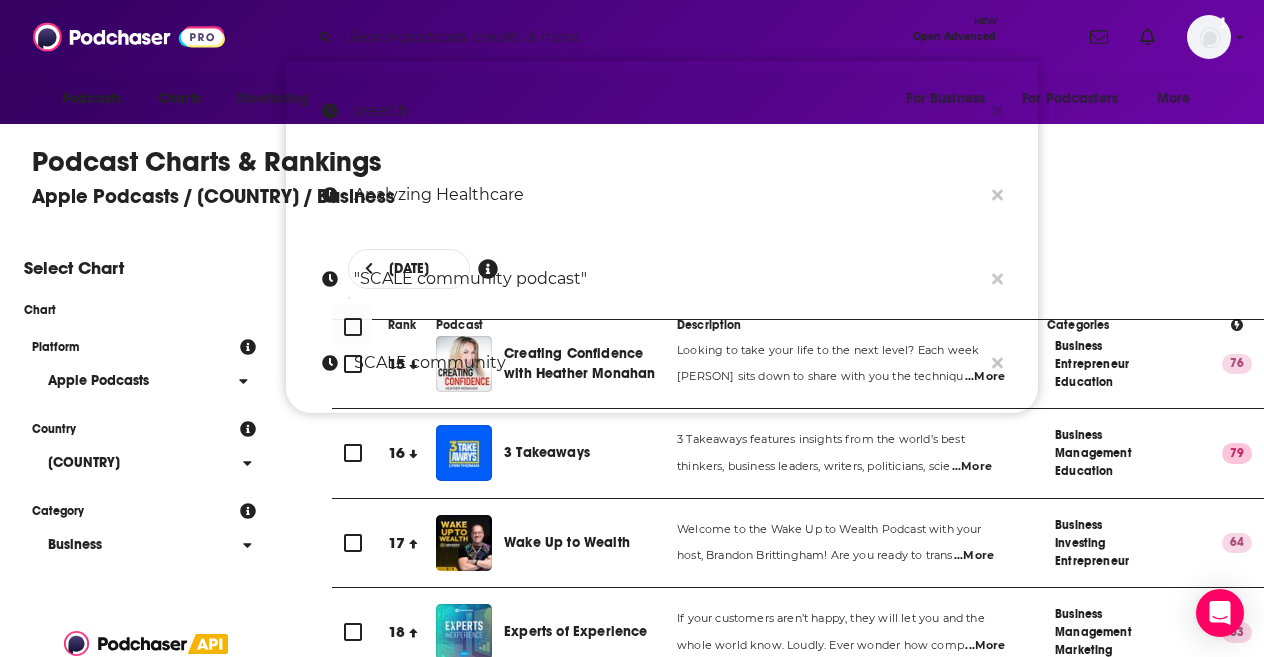 click at bounding box center [622, 37] 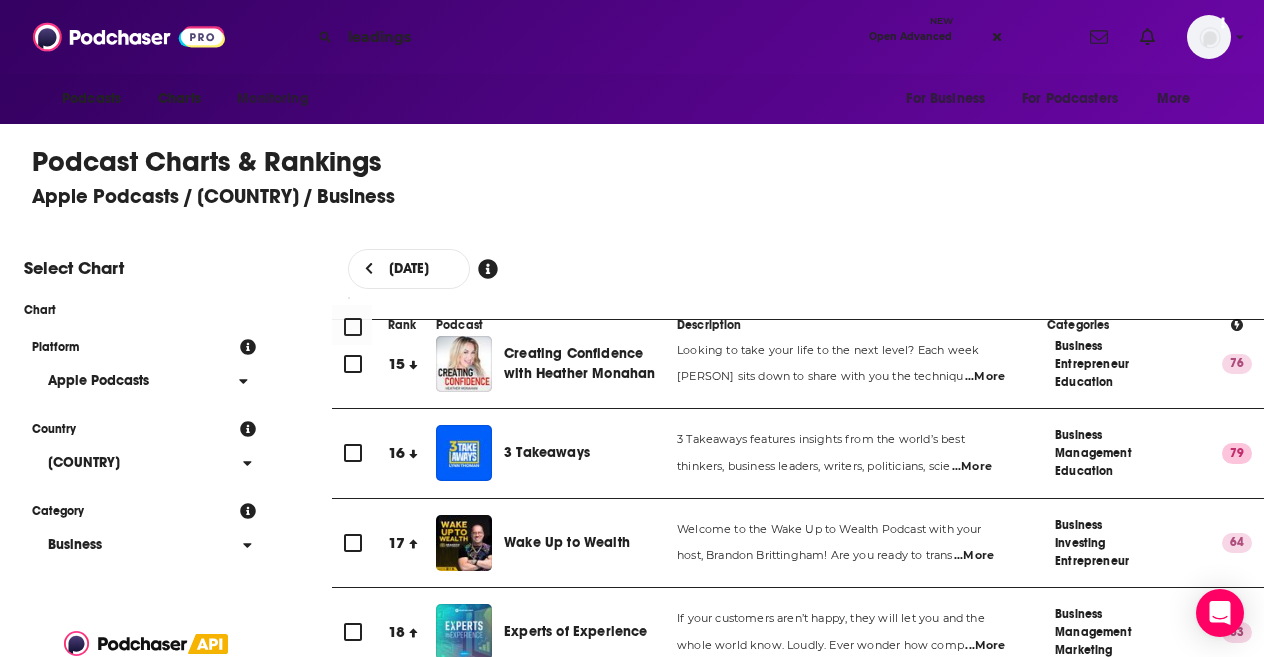 type on "leadingsh" 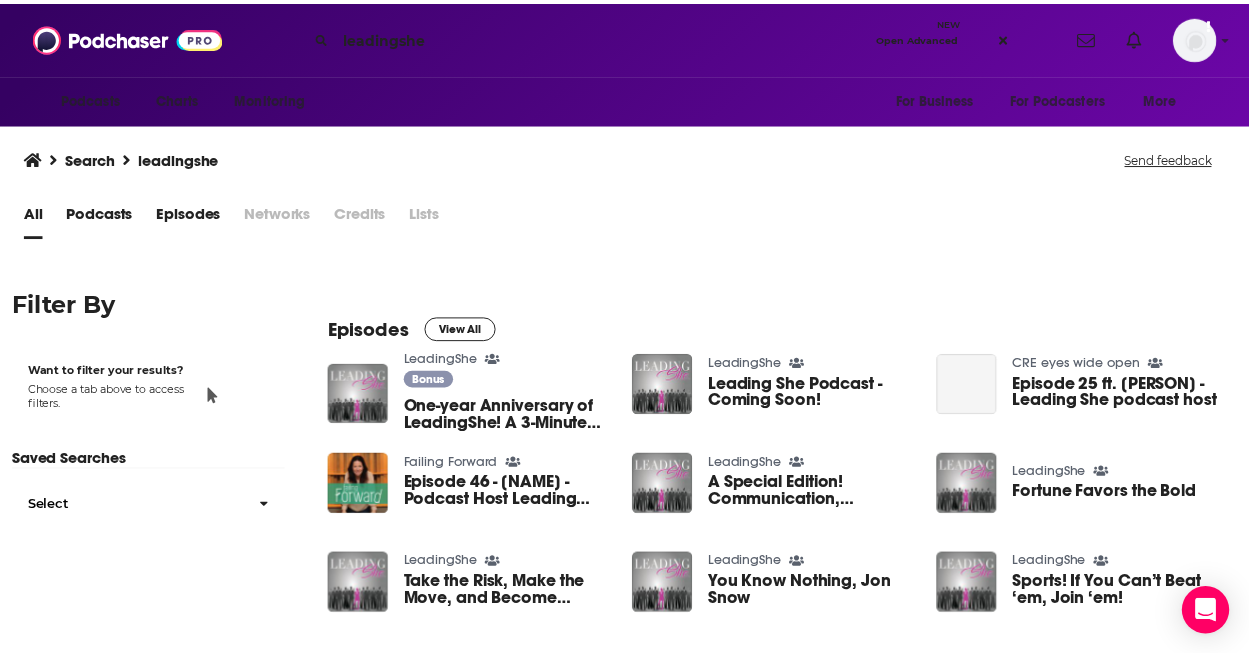 scroll, scrollTop: 0, scrollLeft: 0, axis: both 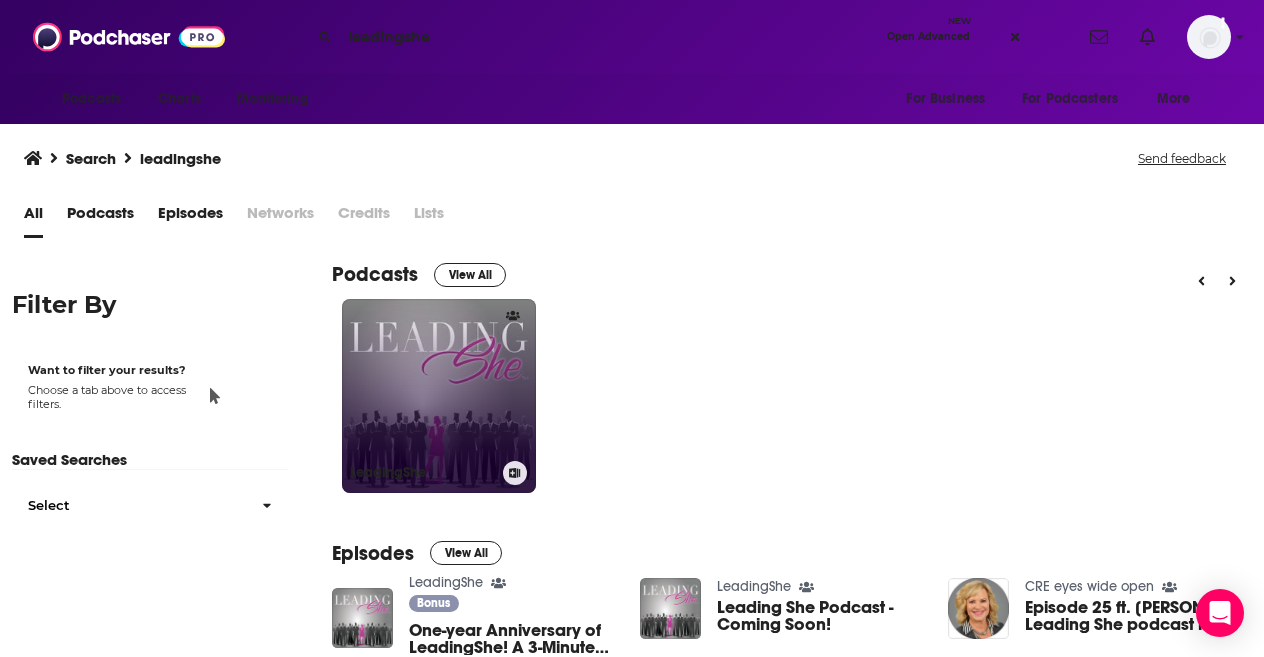 click on "LeadingShe" at bounding box center [439, 396] 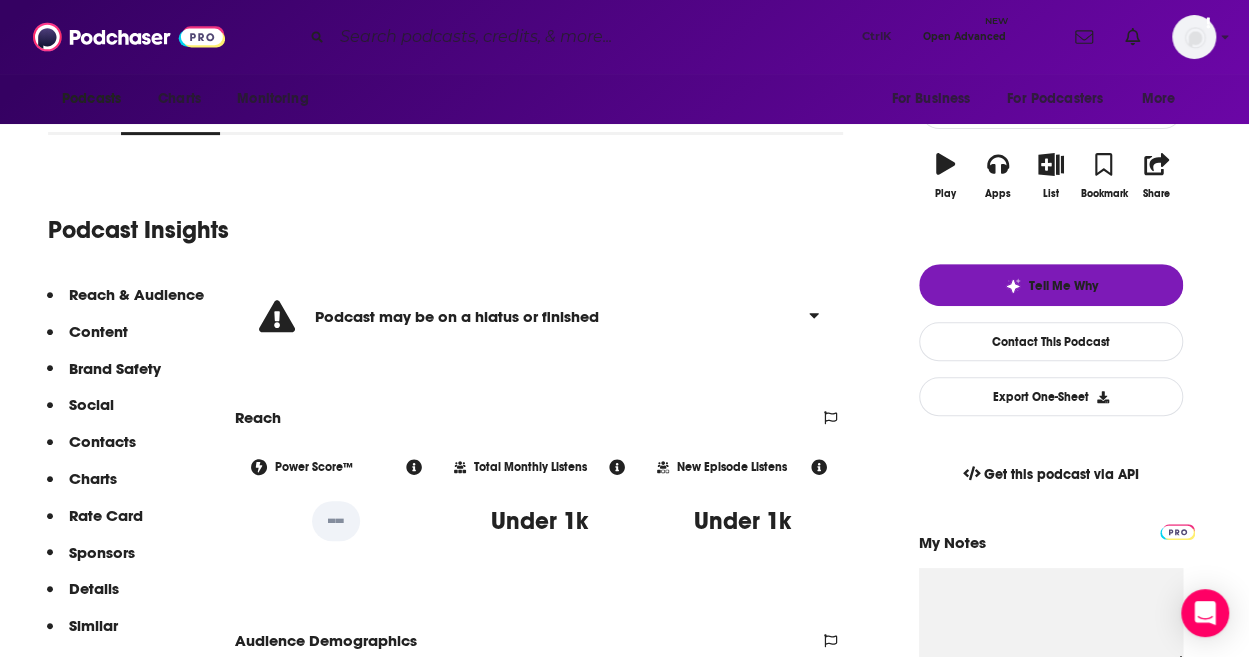 scroll, scrollTop: 0, scrollLeft: 0, axis: both 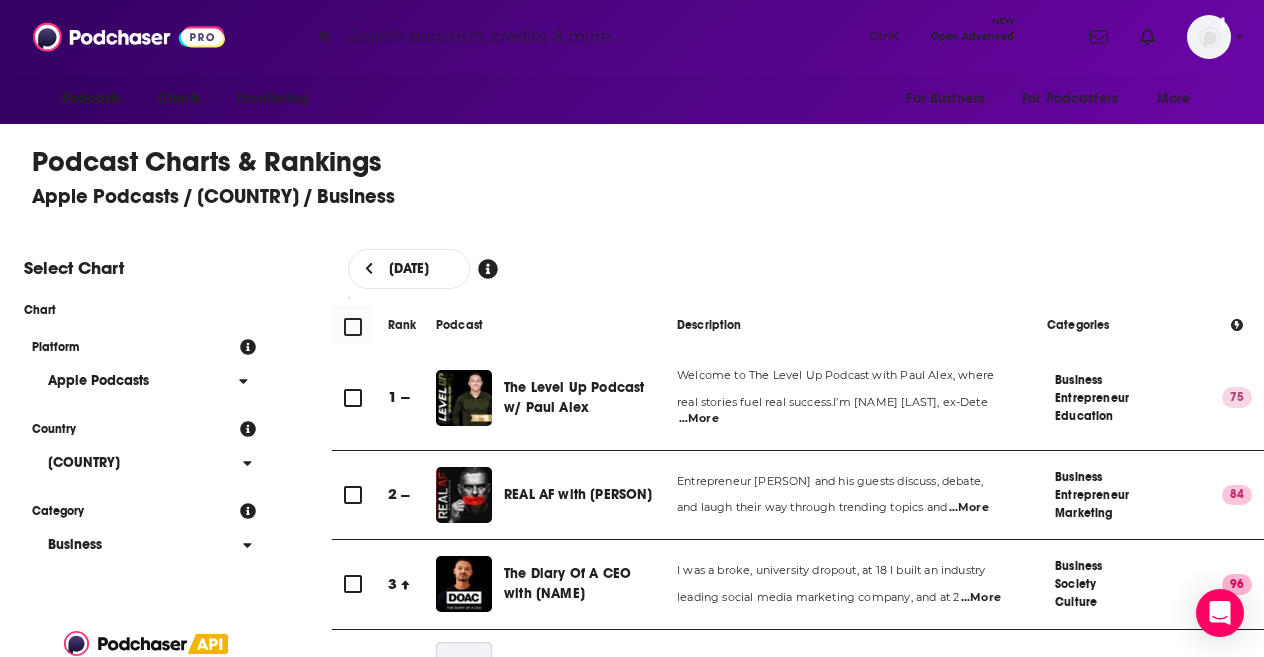 click at bounding box center (601, 37) 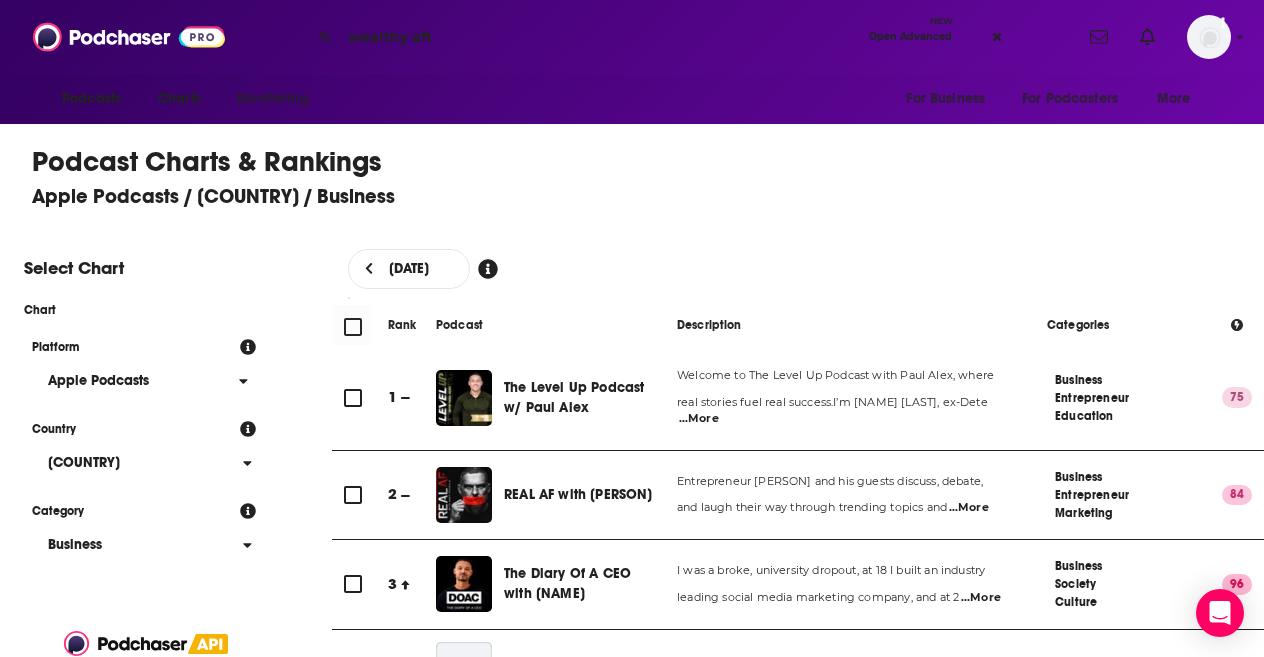type on "wealthy afte" 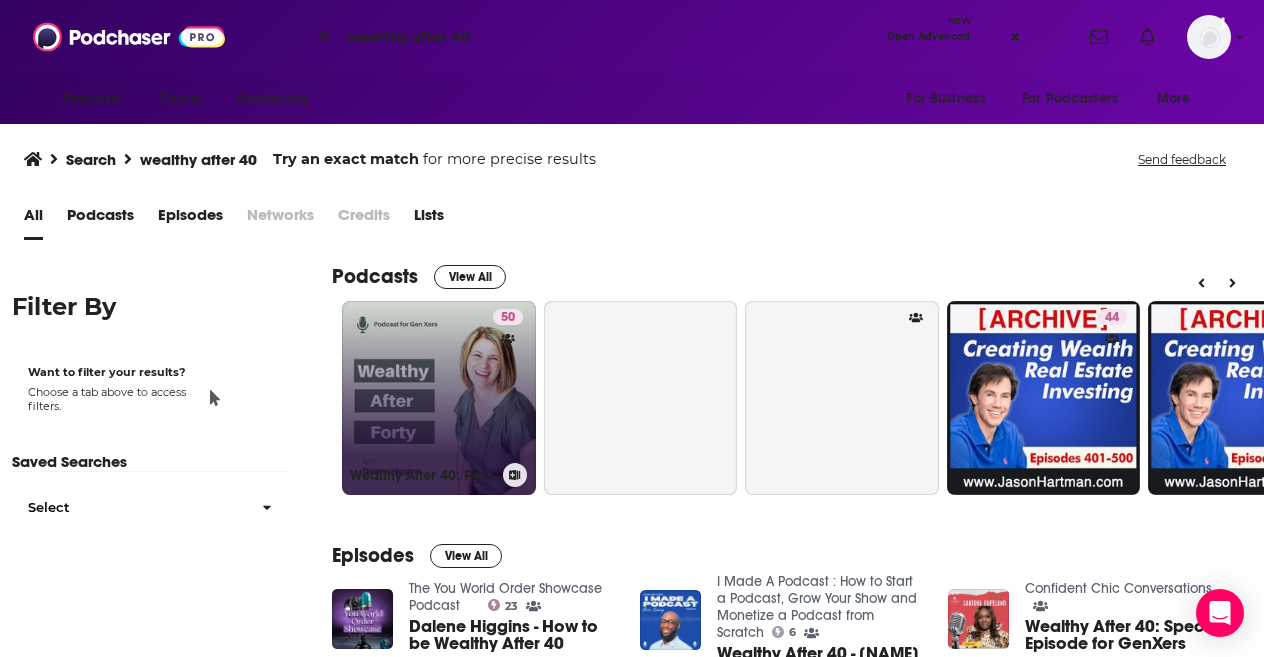 click on "50 Wealthy After 40: Personal Finance, Budgeting, Retirement Planning, Retirement Savings, and Financial Freedom for Gen Xers" at bounding box center (439, 398) 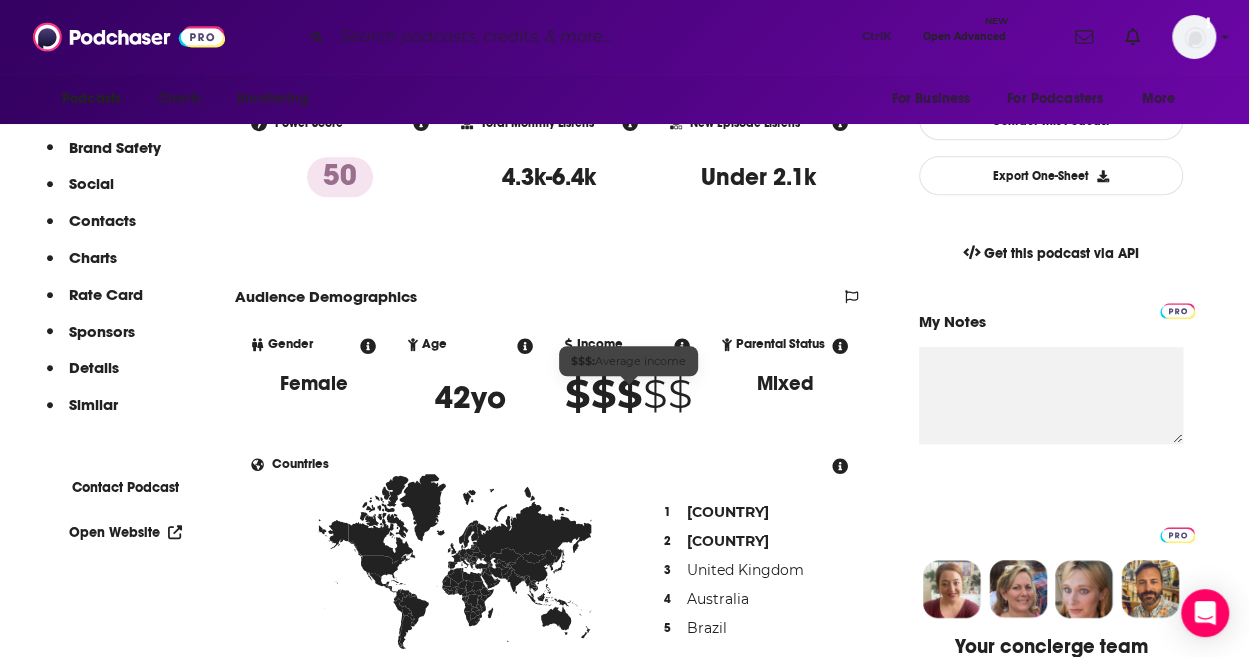 scroll, scrollTop: 0, scrollLeft: 0, axis: both 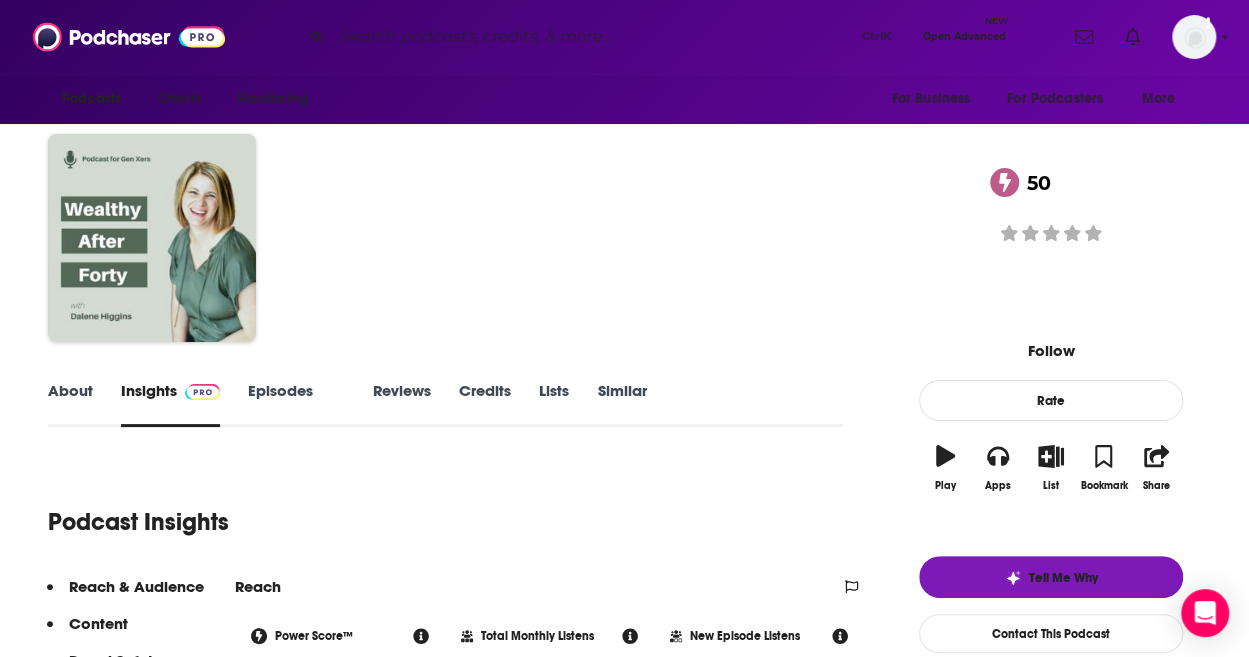 click on "Episodes [NUMBER]" at bounding box center (296, 404) 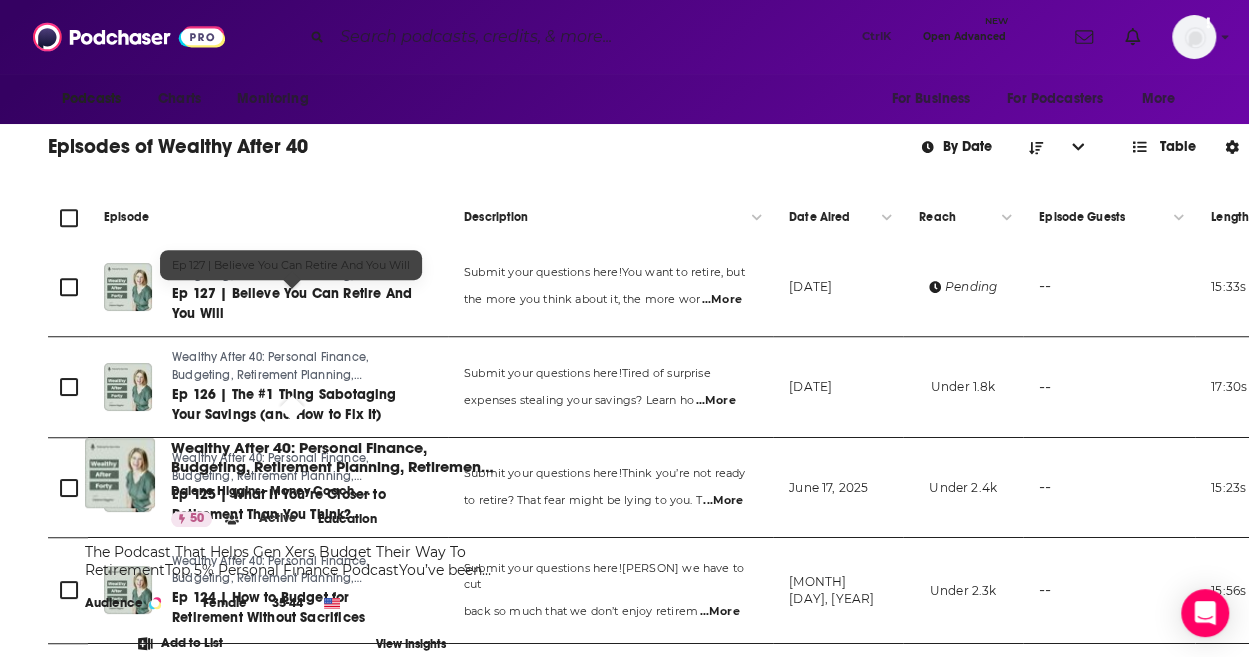 scroll, scrollTop: 336, scrollLeft: 0, axis: vertical 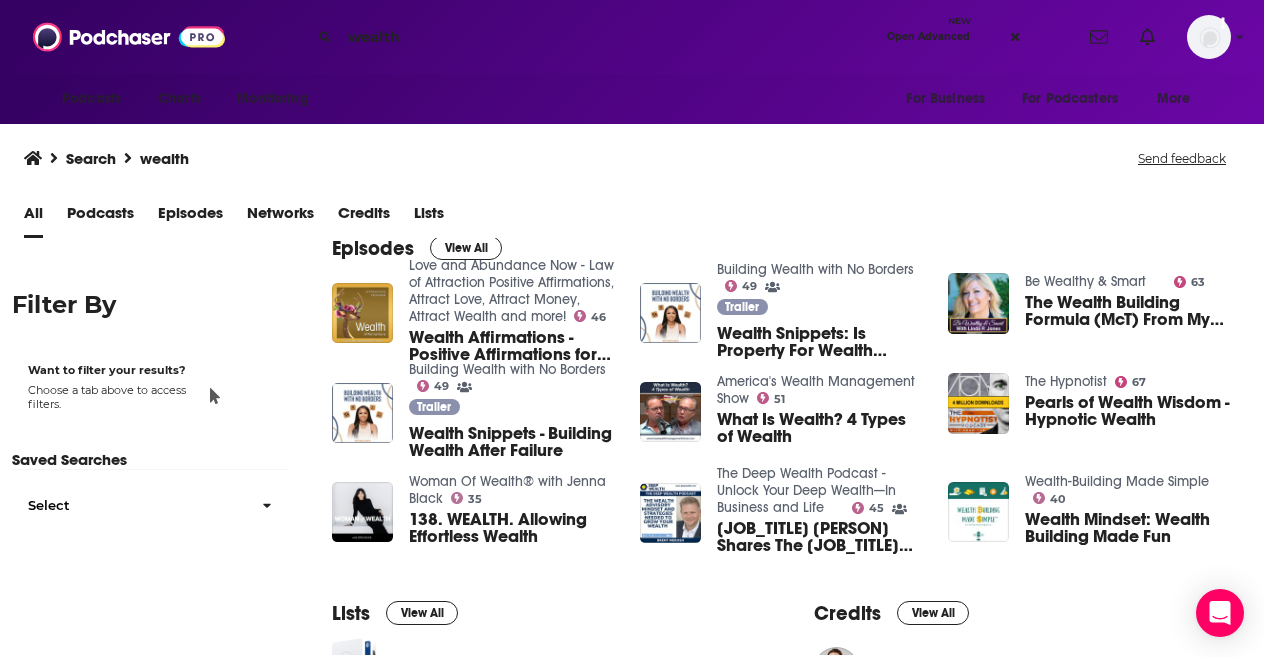 click on "Pearls of Wealth Wisdom - Hypnotic Wealth" at bounding box center [1128, 411] 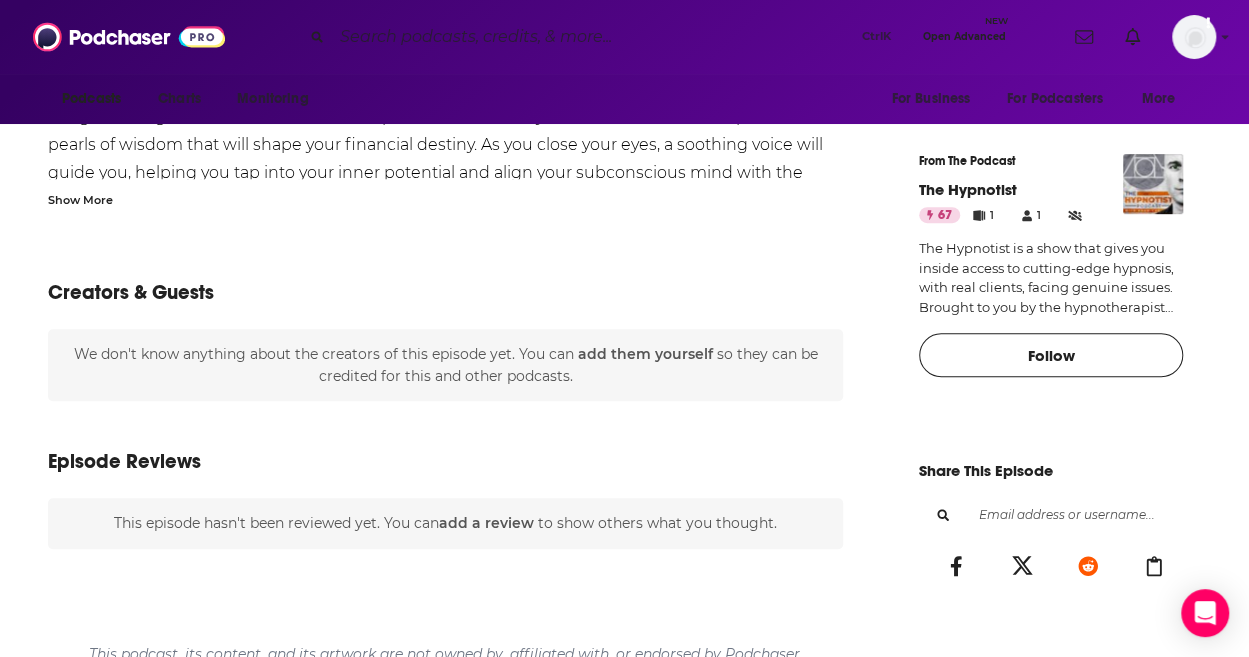 scroll, scrollTop: 294, scrollLeft: 0, axis: vertical 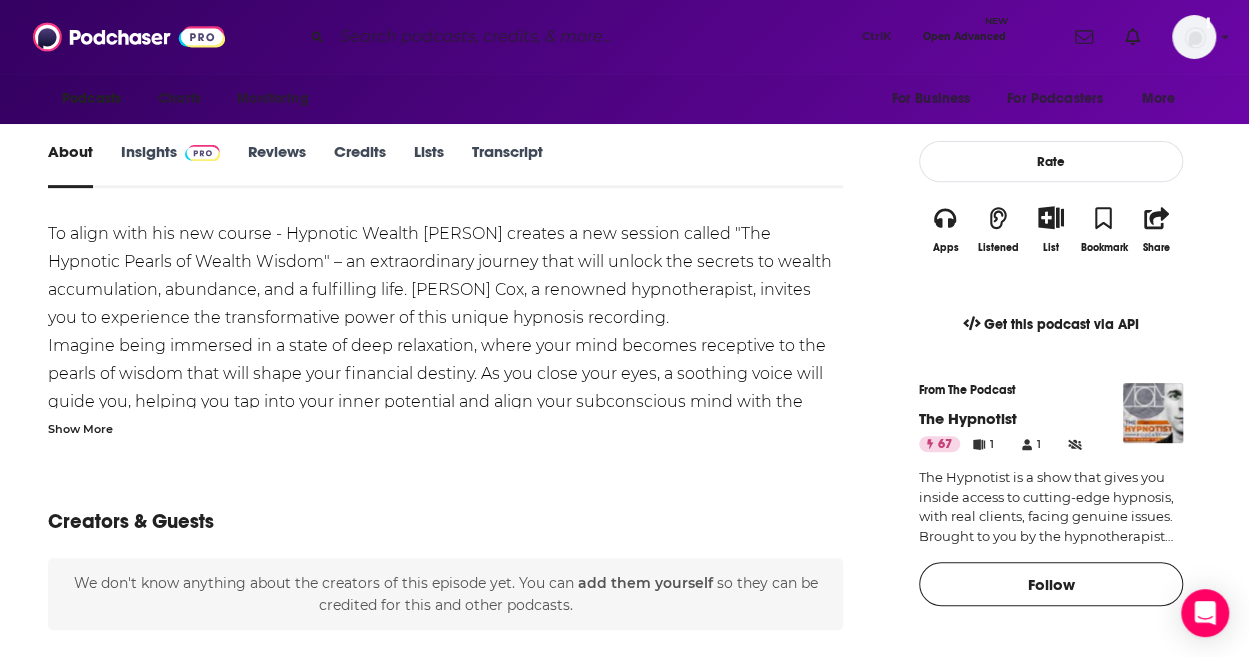 click on "Show More" at bounding box center (80, 427) 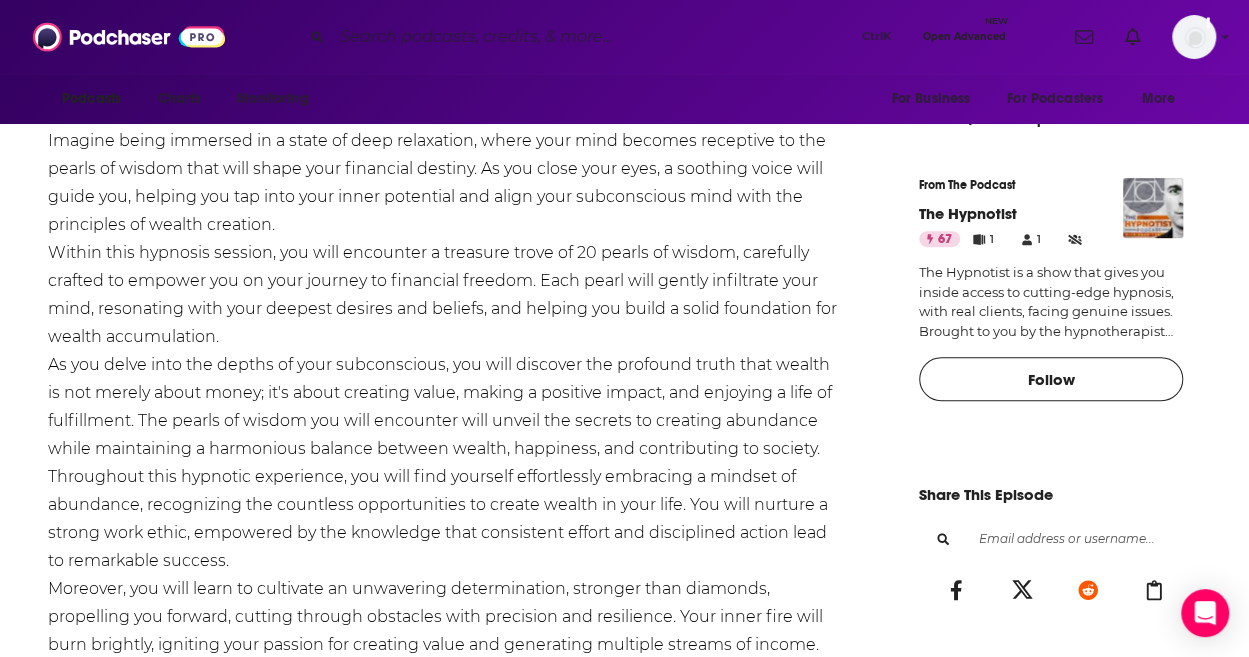scroll, scrollTop: 0, scrollLeft: 0, axis: both 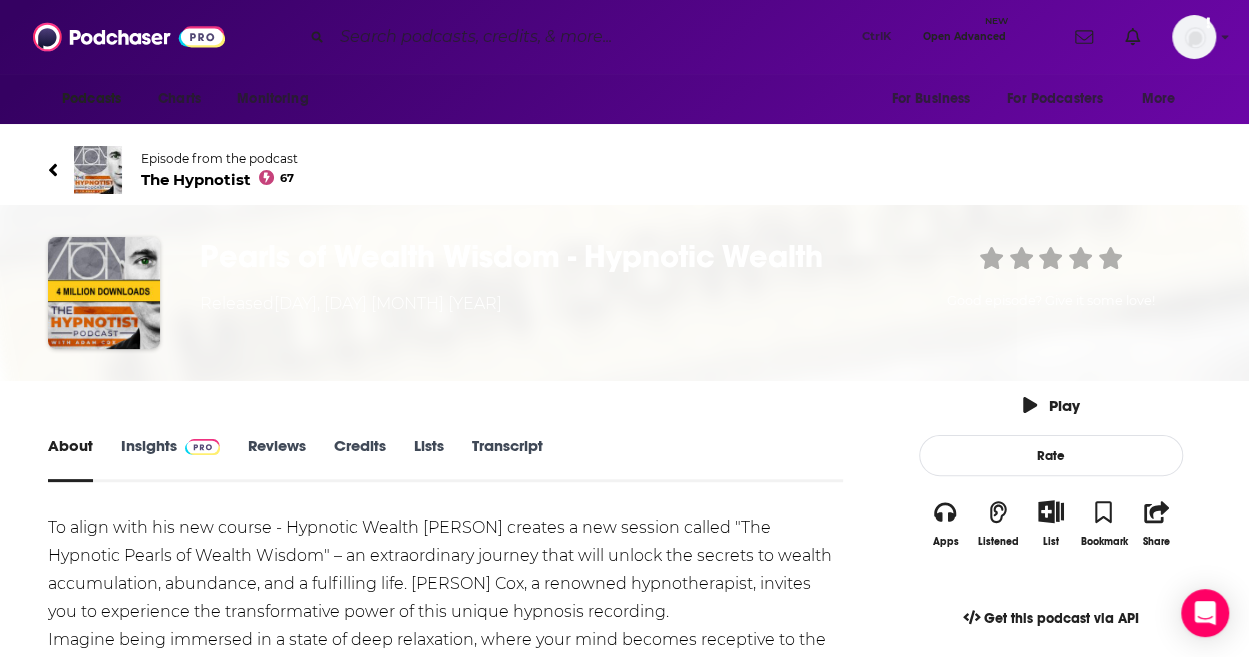 click on "Insights" at bounding box center [170, 459] 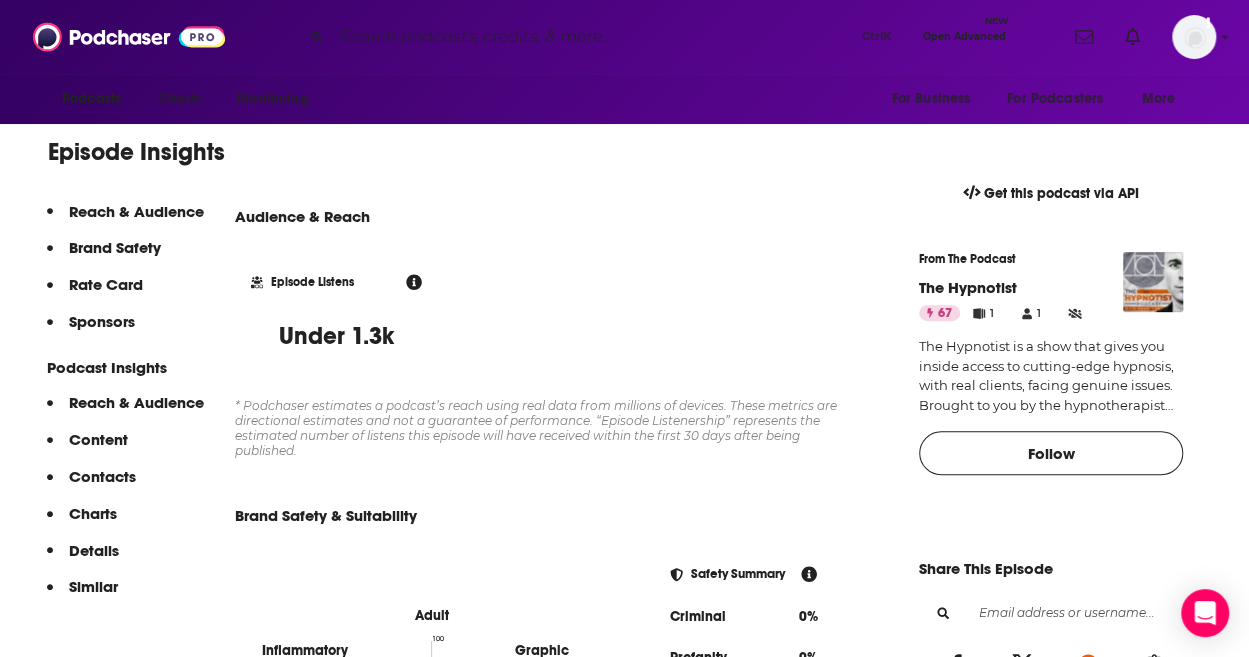scroll, scrollTop: 0, scrollLeft: 0, axis: both 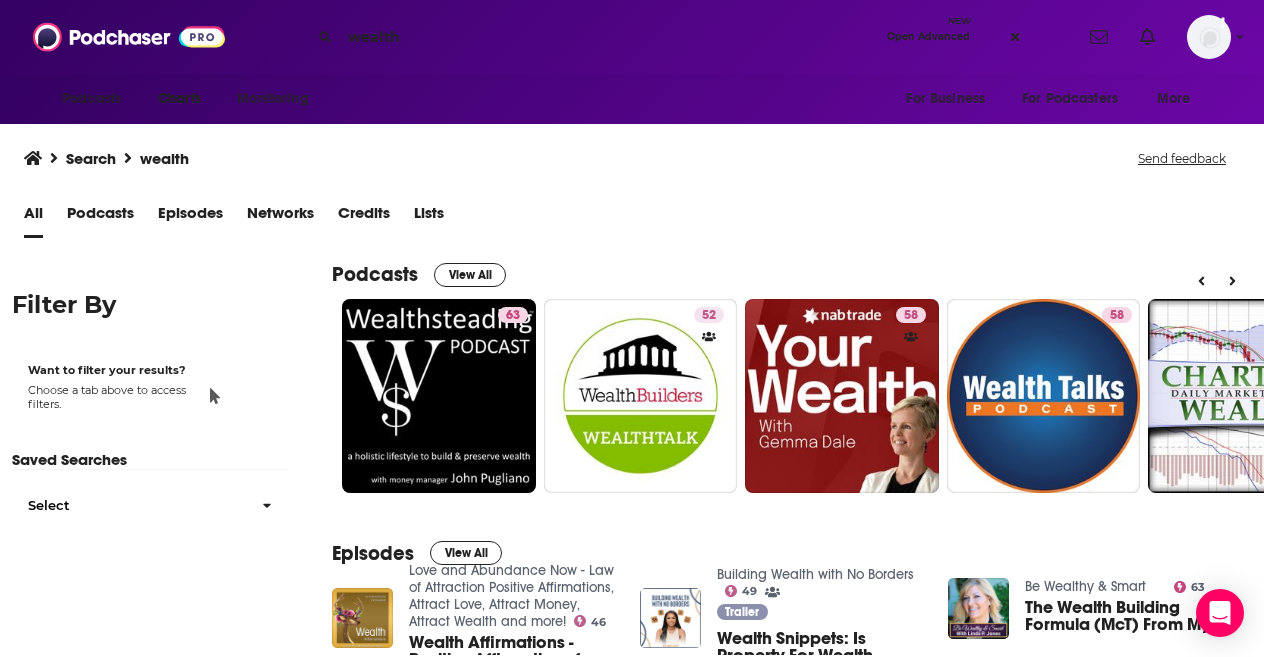 click on "Charts" at bounding box center (179, 99) 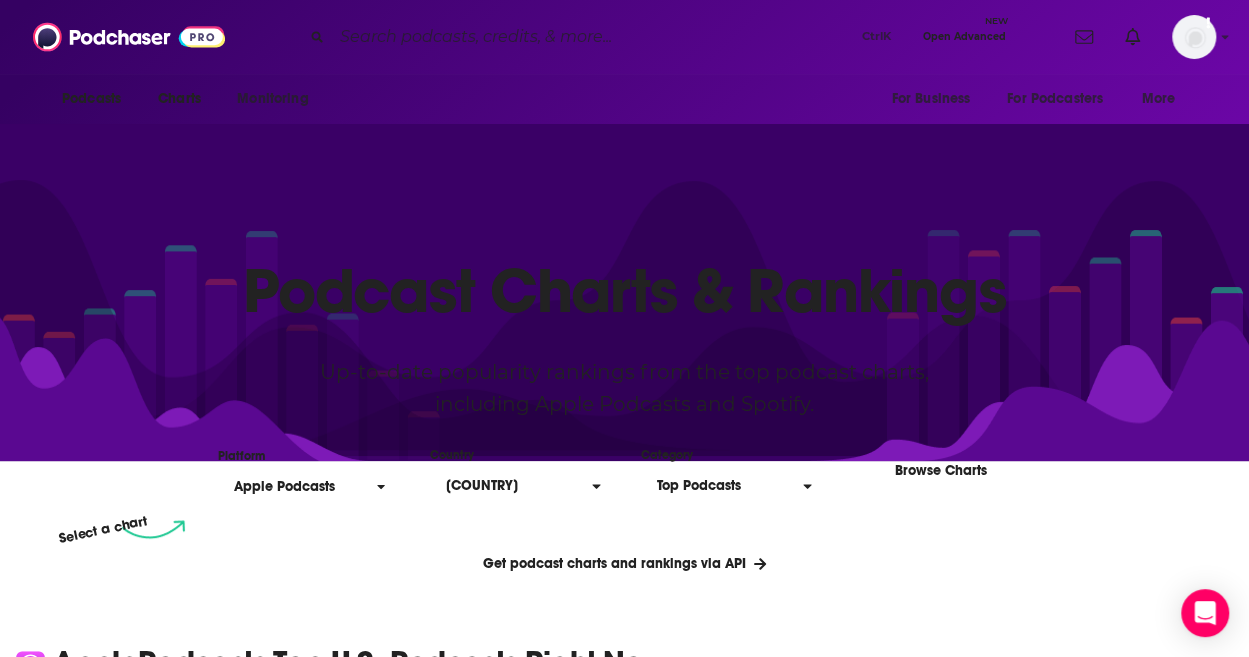 click on "Top Podcasts" at bounding box center (722, 486) 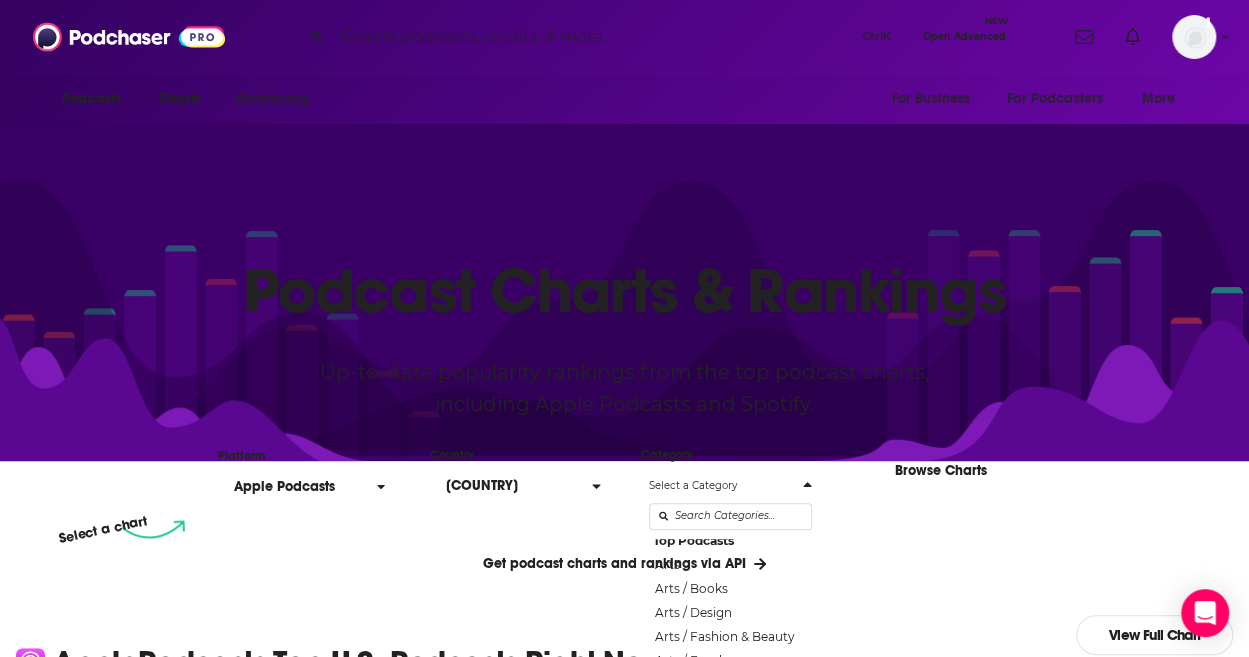 scroll, scrollTop: 10, scrollLeft: 0, axis: vertical 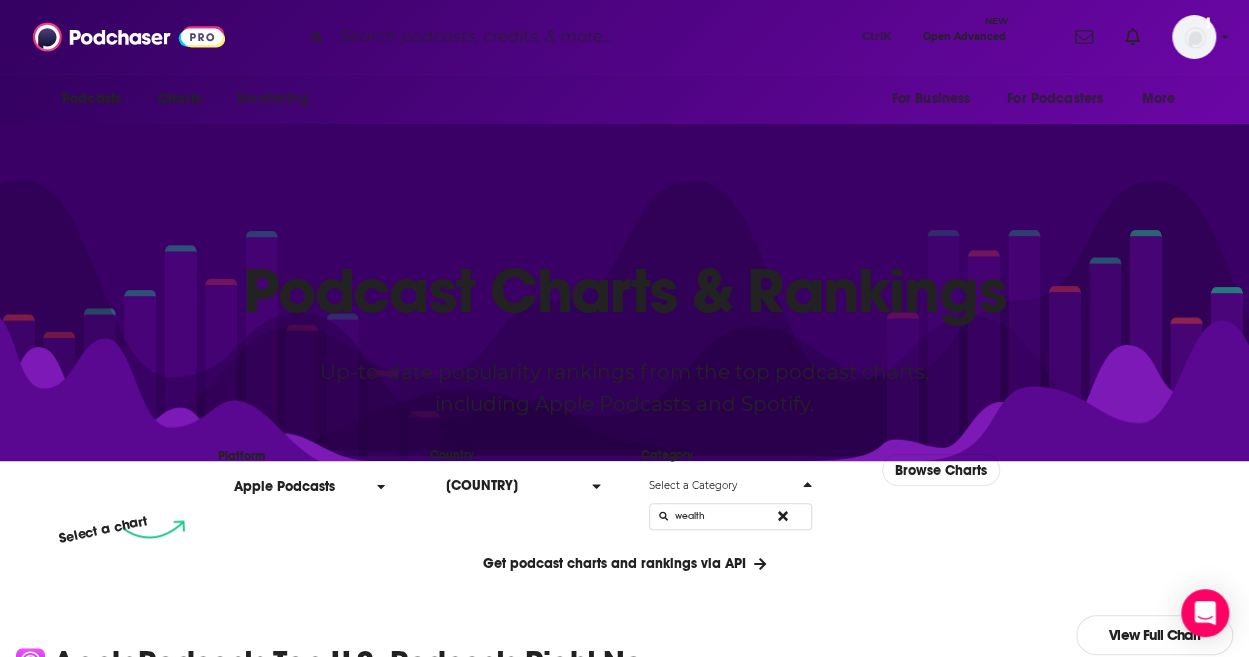 type on "wealth" 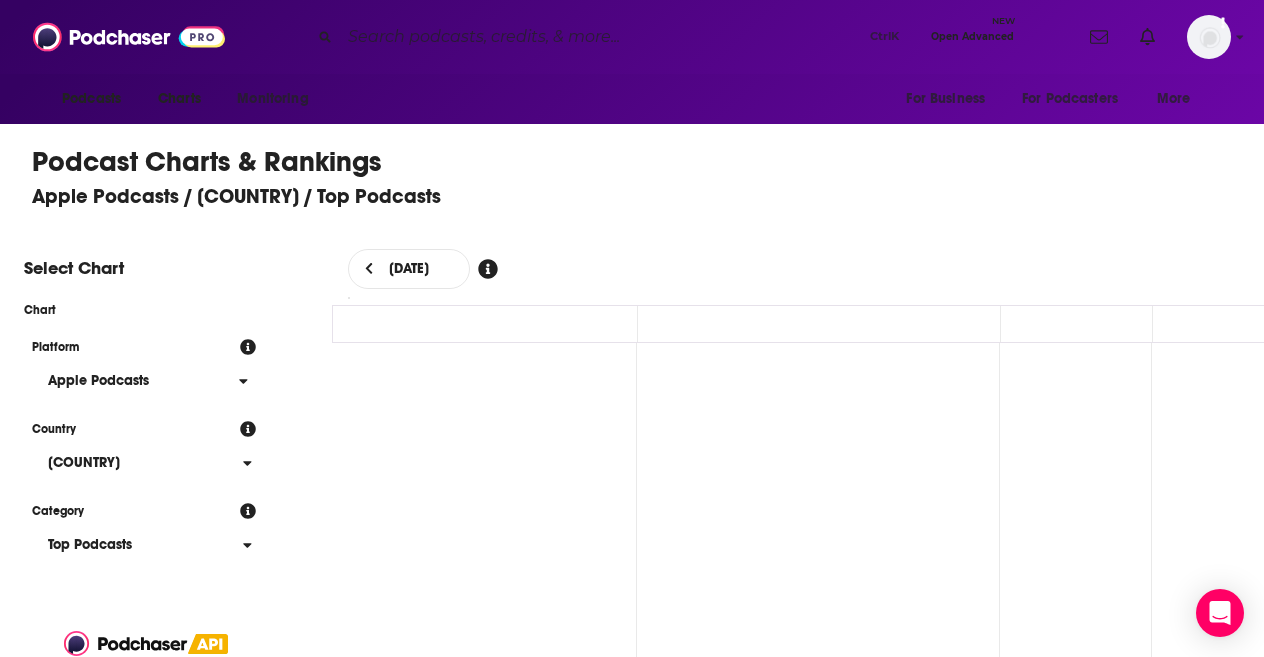 scroll, scrollTop: 82, scrollLeft: 0, axis: vertical 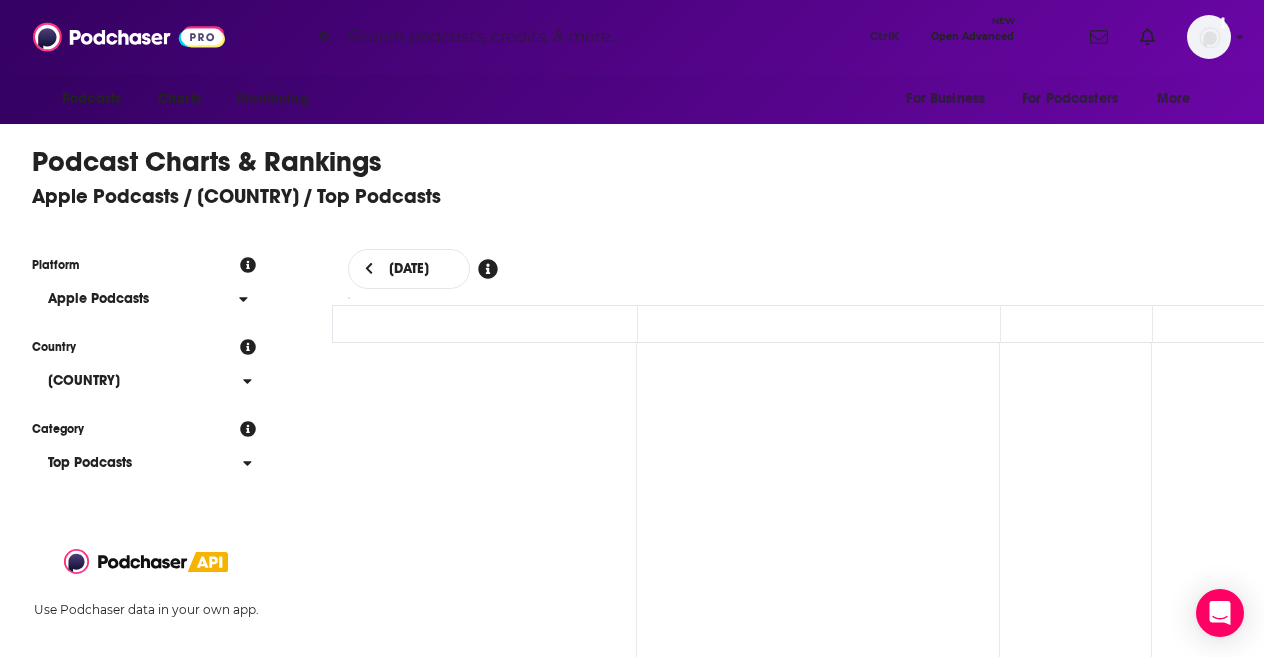 click at bounding box center [510, 386] 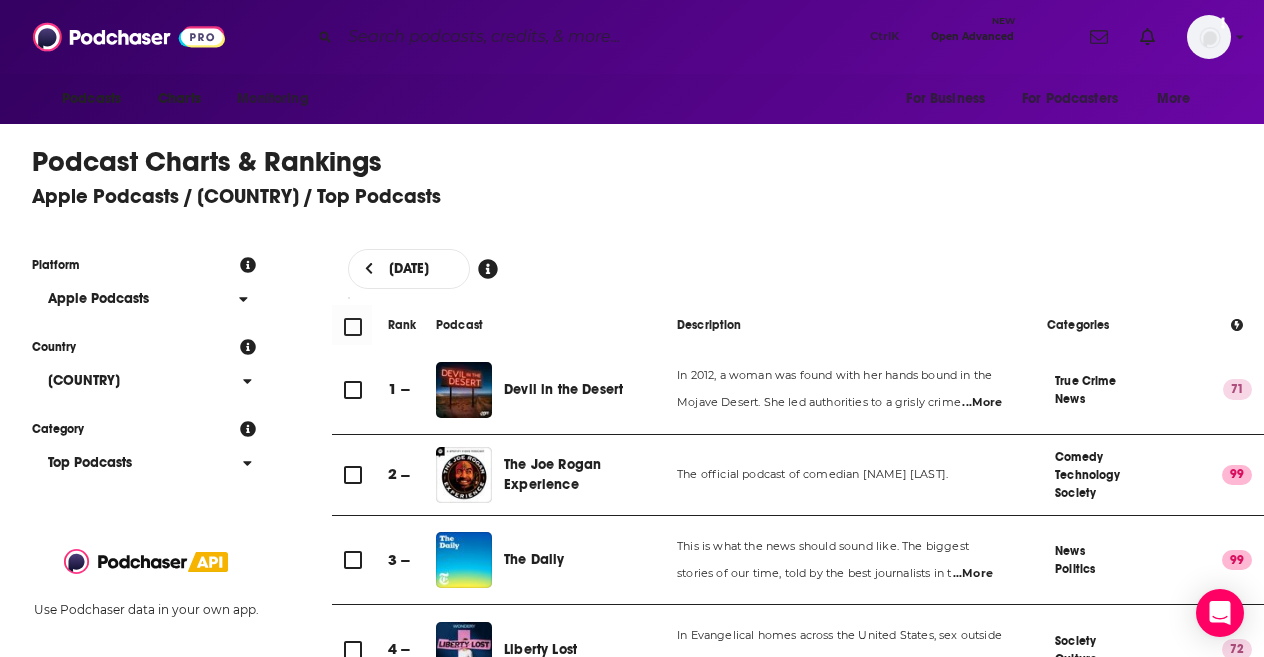 click on "[DATE]" at bounding box center (798, 269) 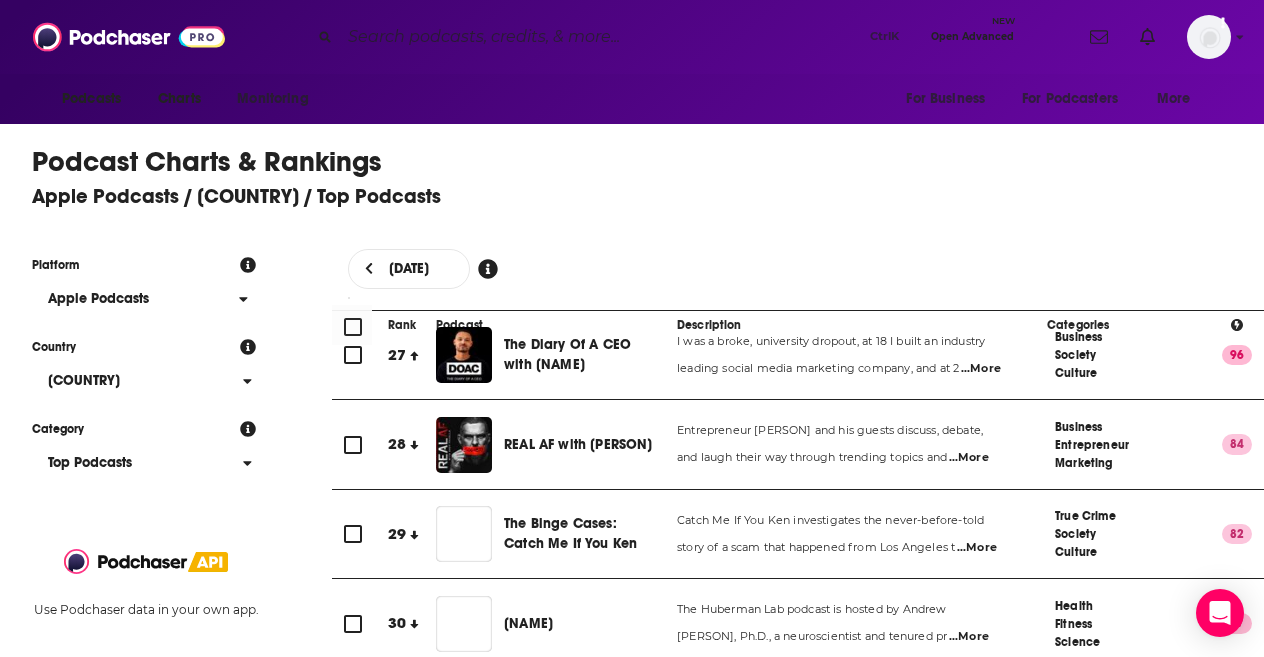 scroll, scrollTop: 2391, scrollLeft: 0, axis: vertical 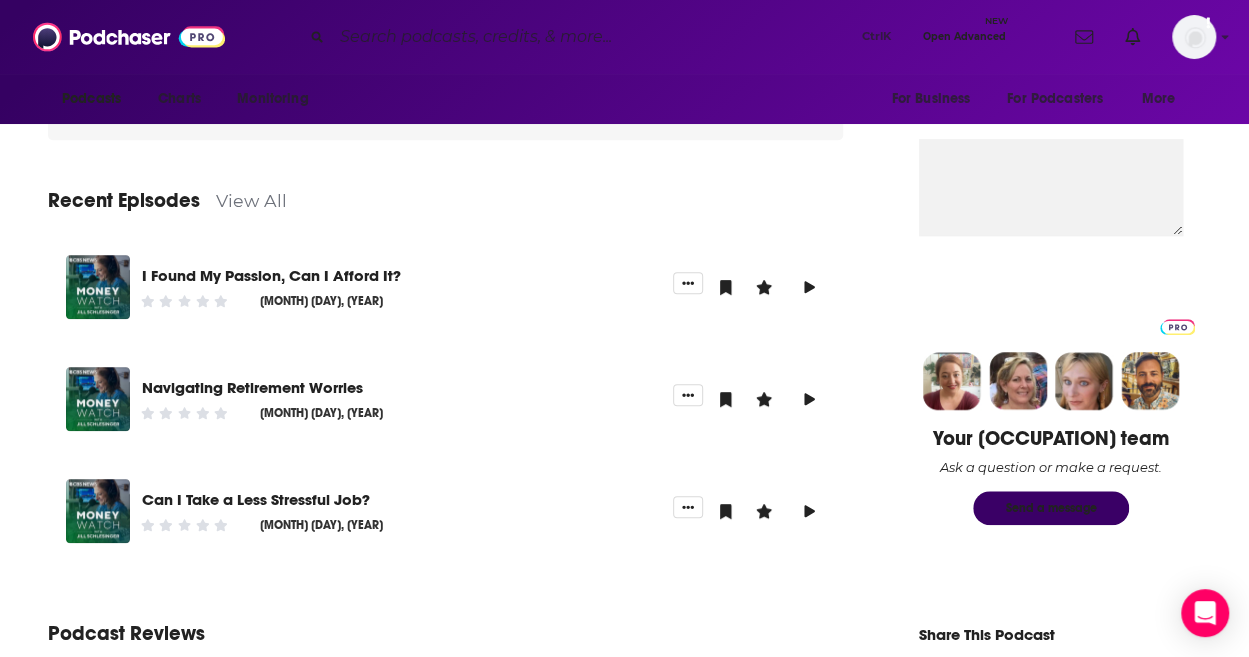 click at bounding box center (593, 37) 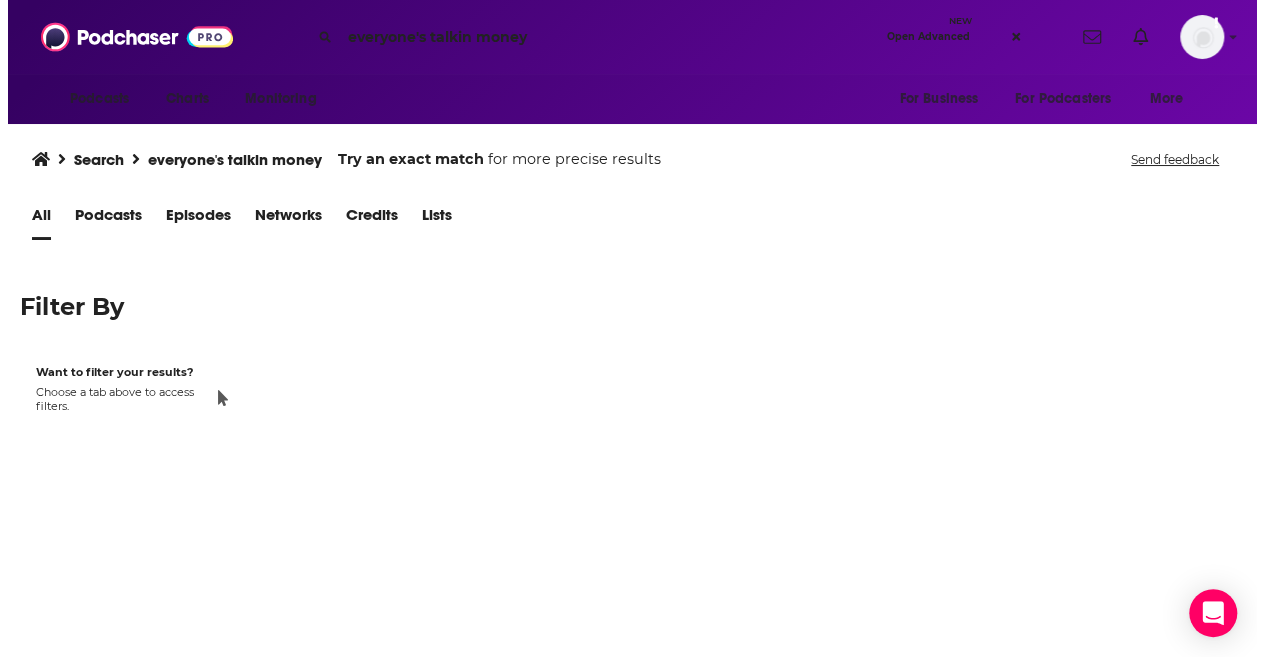 scroll, scrollTop: 0, scrollLeft: 0, axis: both 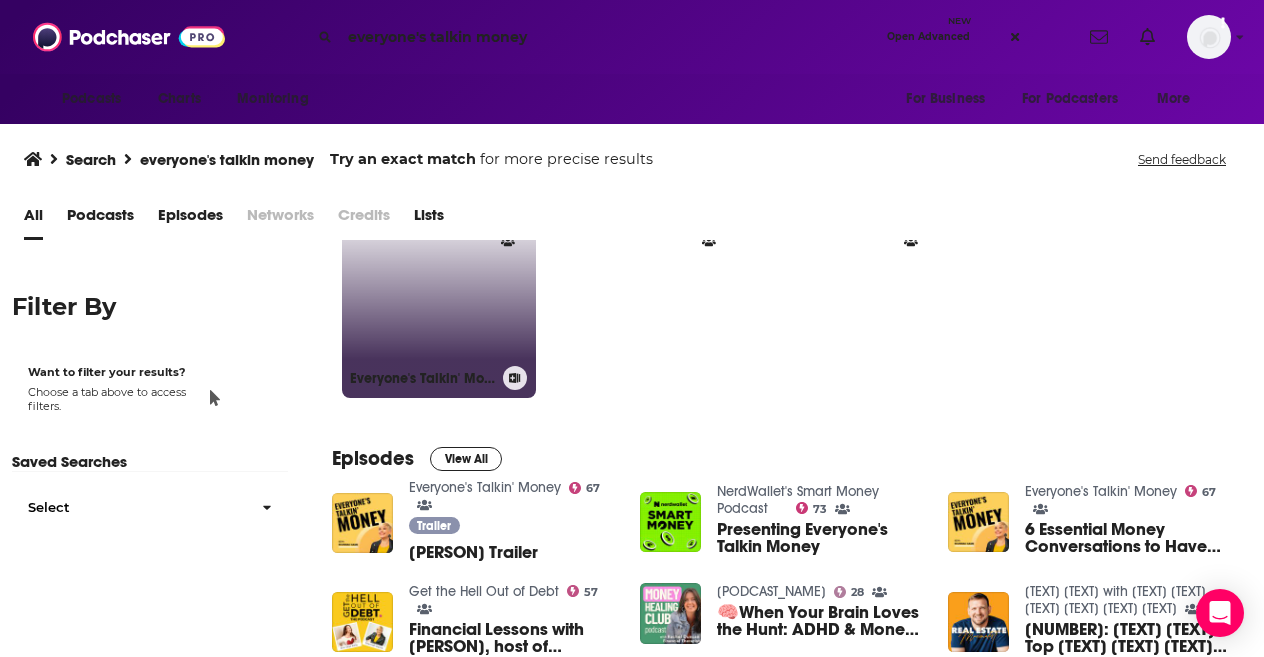 click on "[NUMBER] [TEXT] [TEXT]" at bounding box center [439, 301] 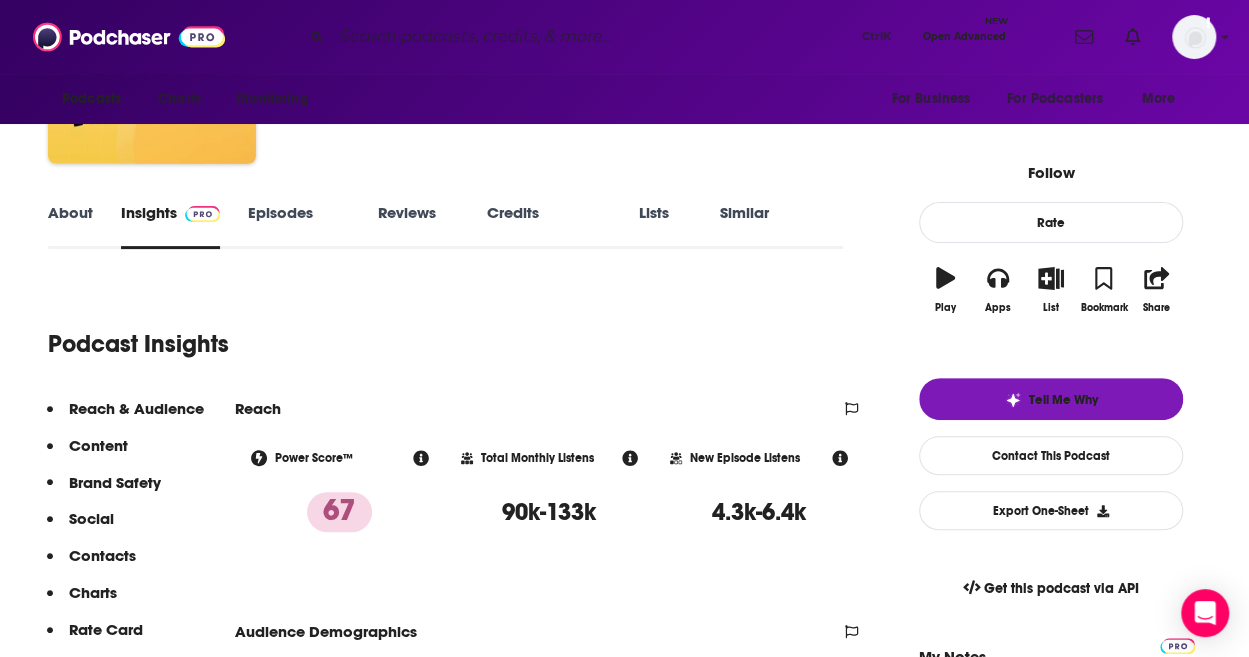scroll, scrollTop: 179, scrollLeft: 0, axis: vertical 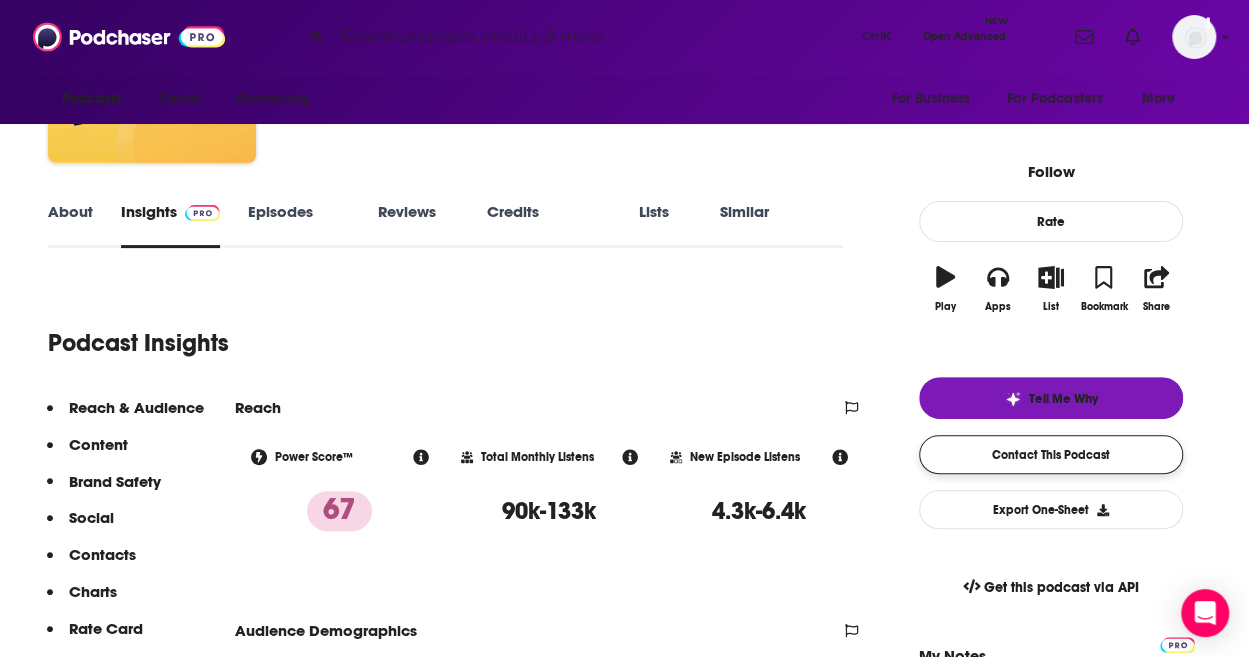 click on "Contact This Podcast" at bounding box center (1051, 454) 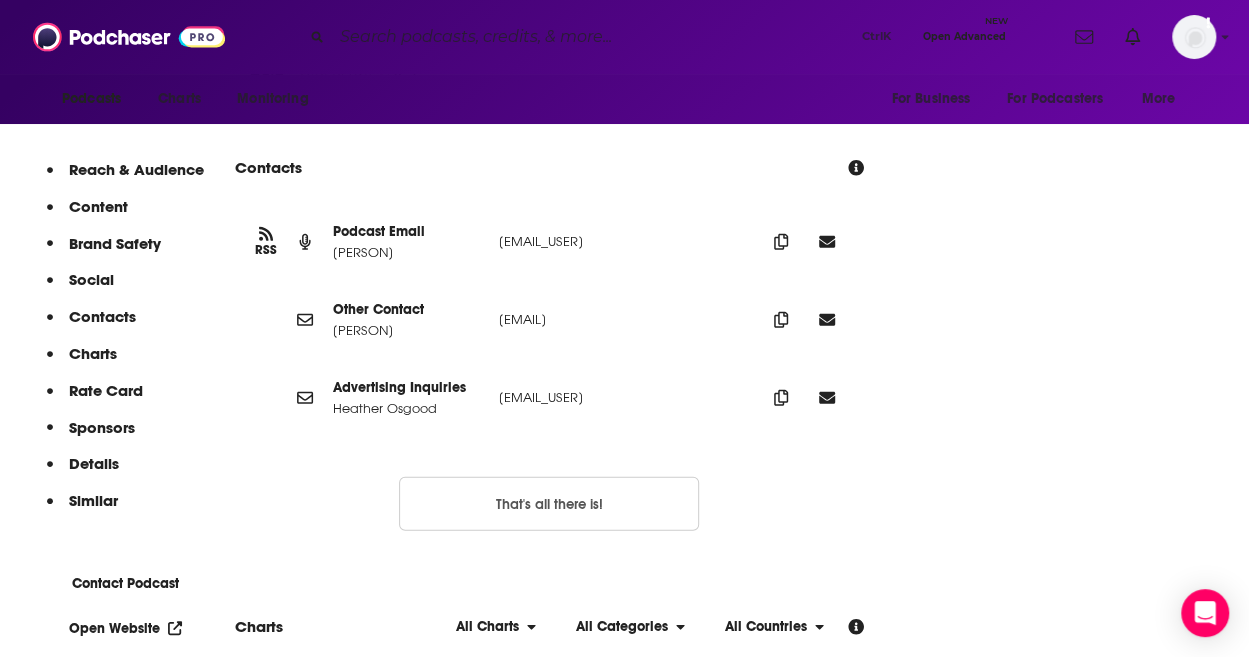 scroll, scrollTop: 2390, scrollLeft: 0, axis: vertical 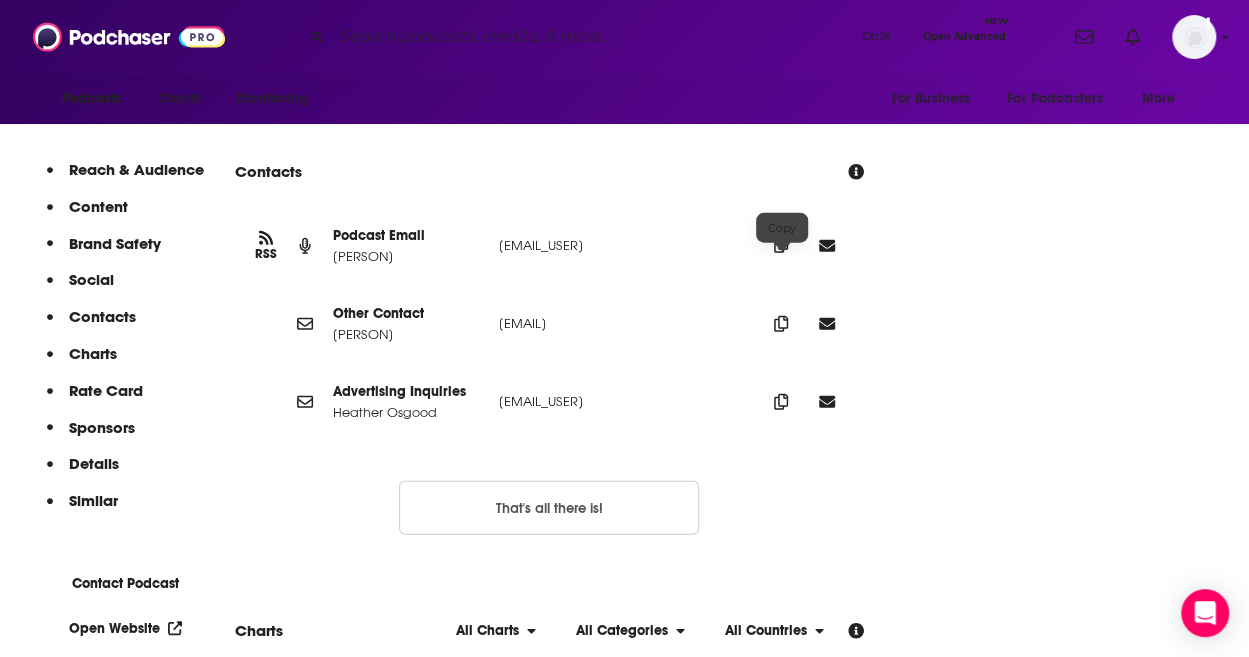 click at bounding box center [781, 245] 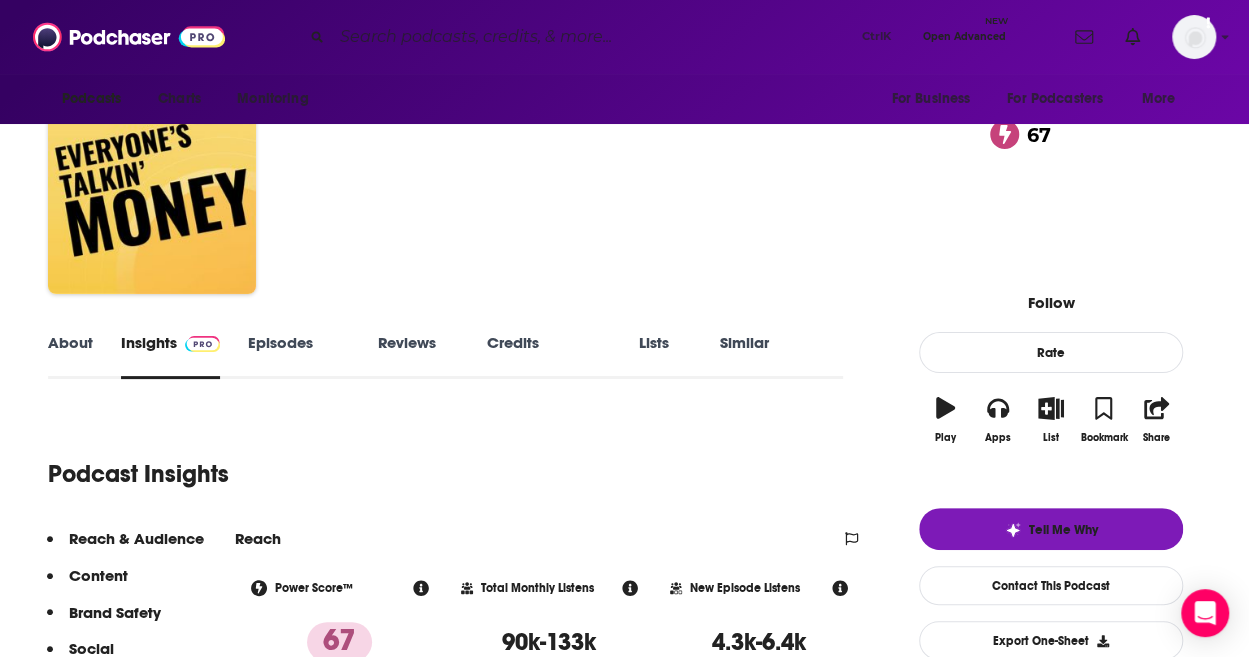 scroll, scrollTop: 0, scrollLeft: 0, axis: both 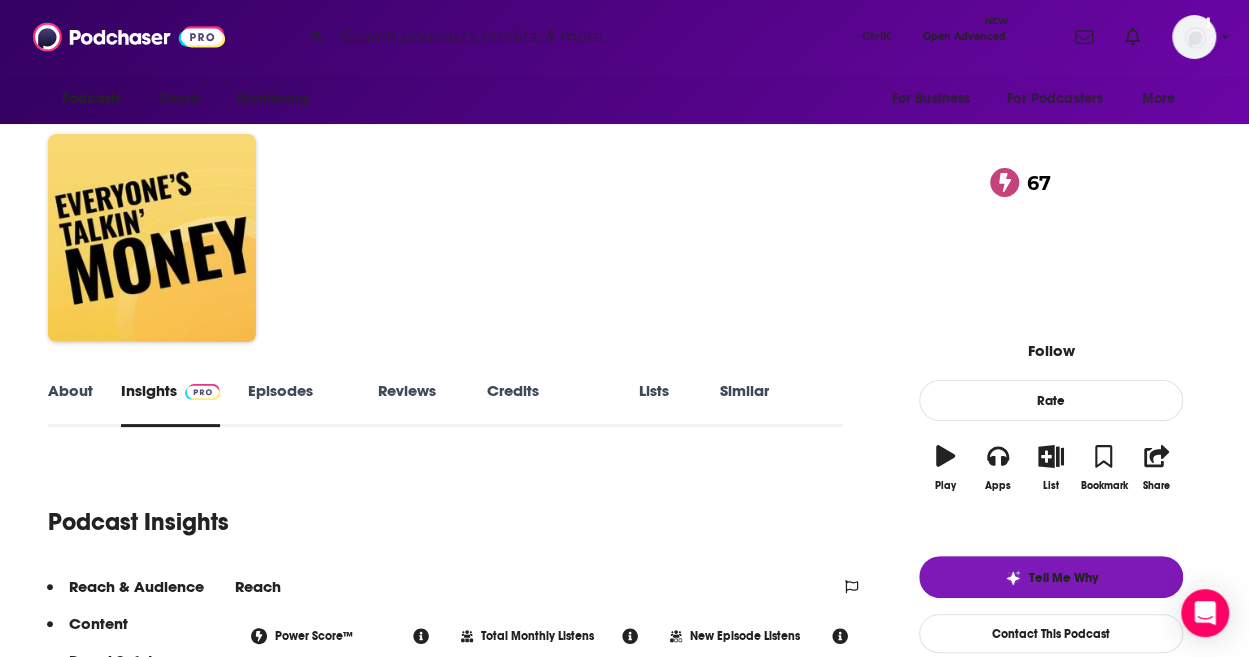 click on "Episodes 1431" at bounding box center [299, 404] 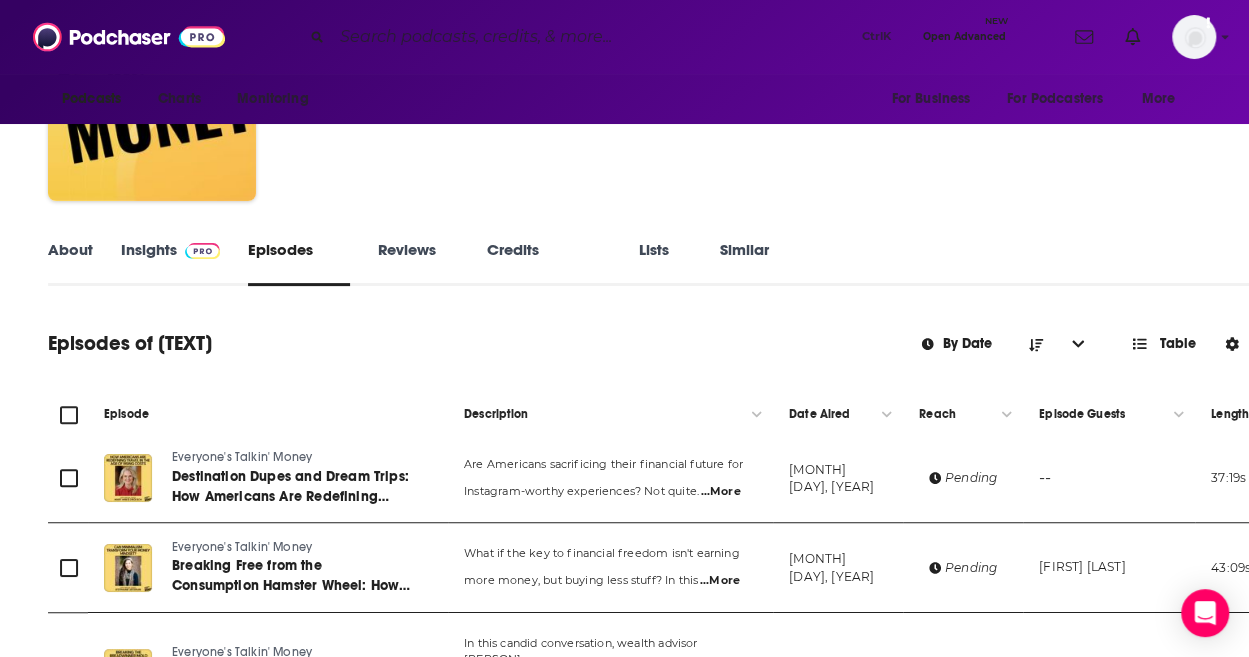 scroll, scrollTop: 0, scrollLeft: 0, axis: both 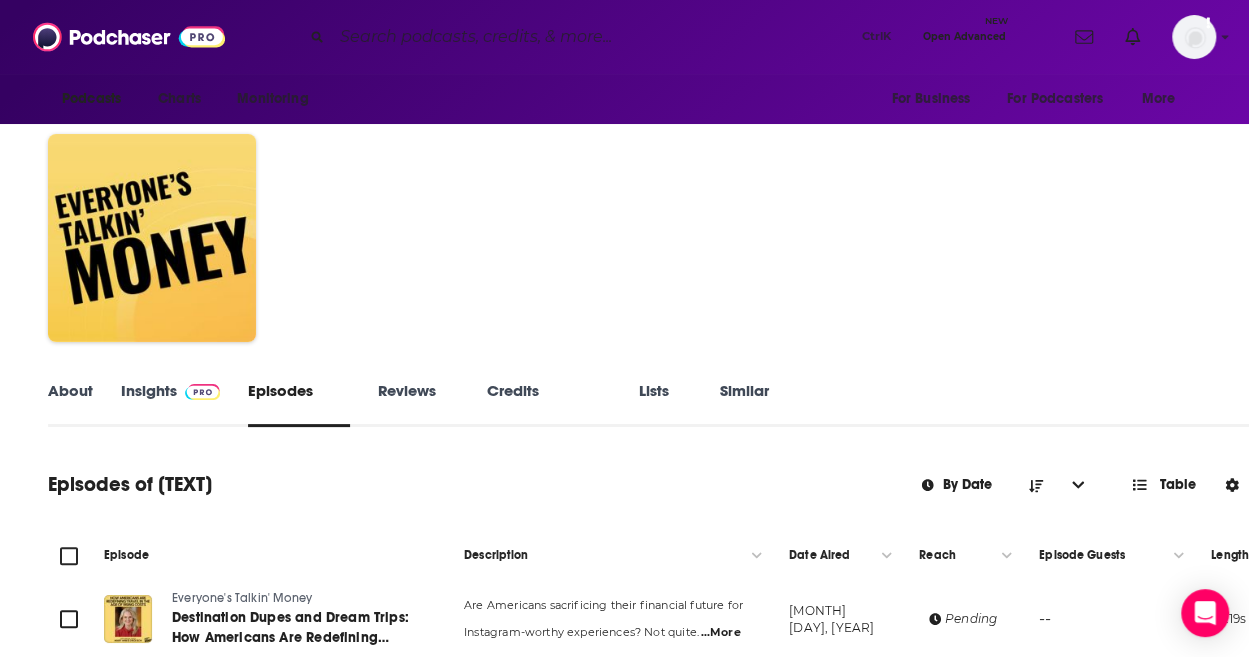 click on "About" at bounding box center (70, 404) 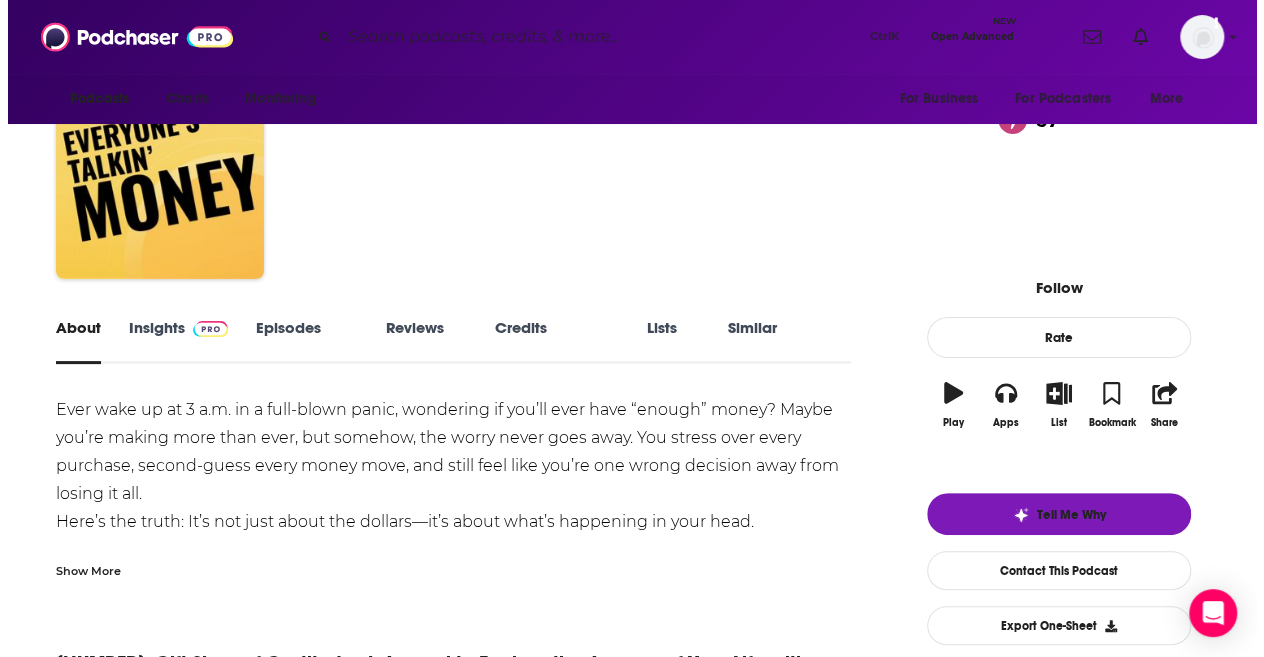 scroll, scrollTop: 0, scrollLeft: 0, axis: both 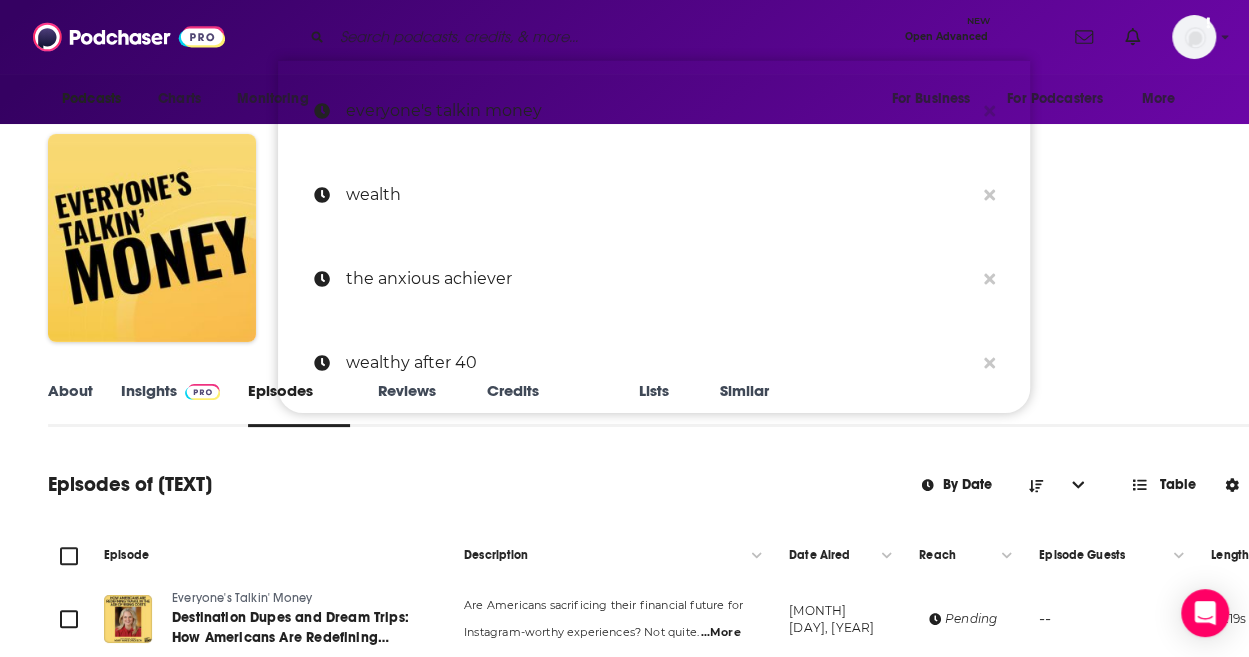 click at bounding box center (614, 37) 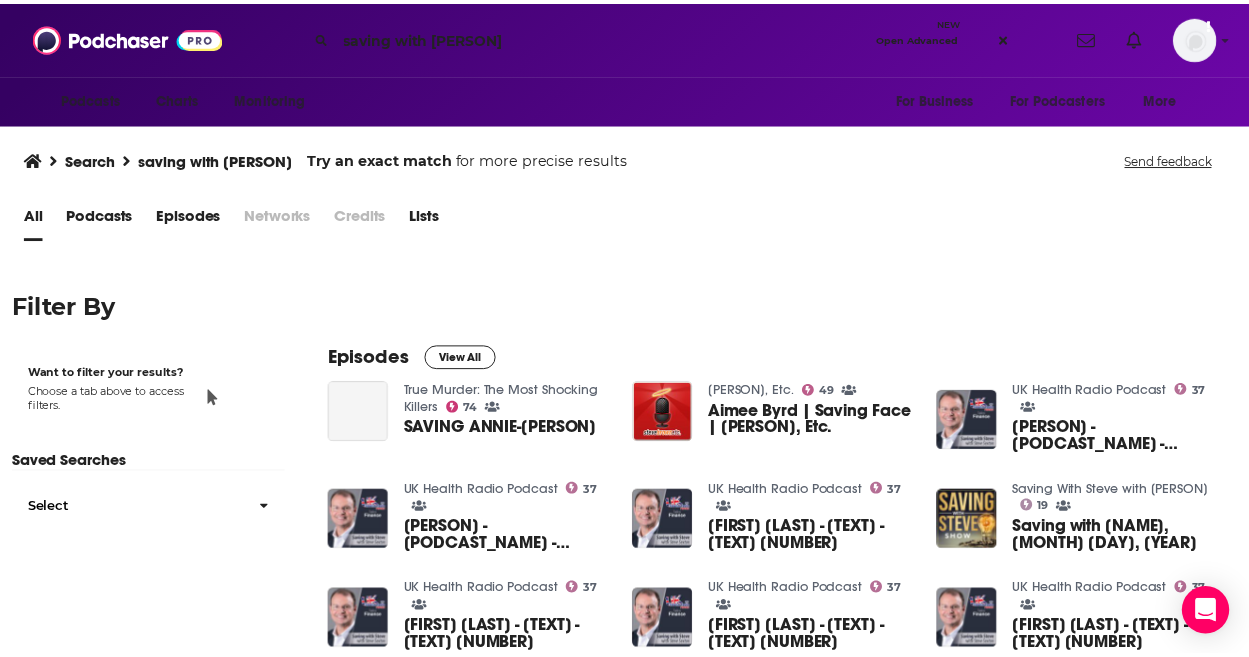 scroll, scrollTop: 10, scrollLeft: 0, axis: vertical 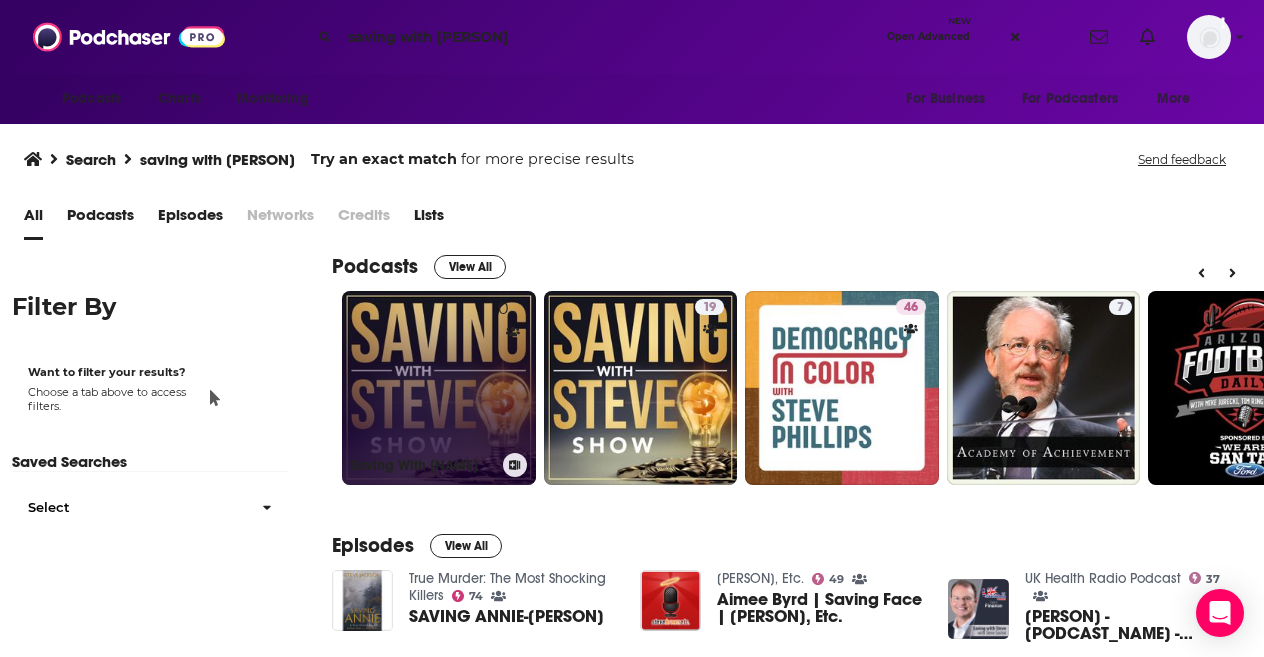 click on "[NUMBER] [TEXT]" at bounding box center (439, 388) 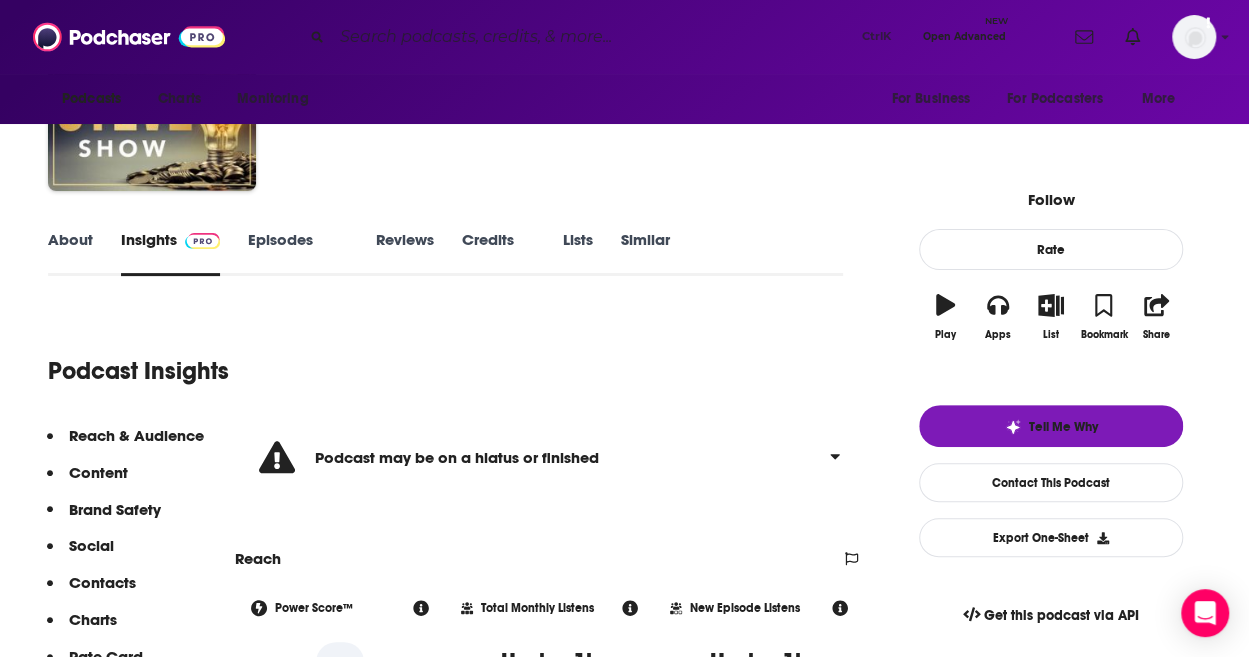 scroll, scrollTop: 150, scrollLeft: 0, axis: vertical 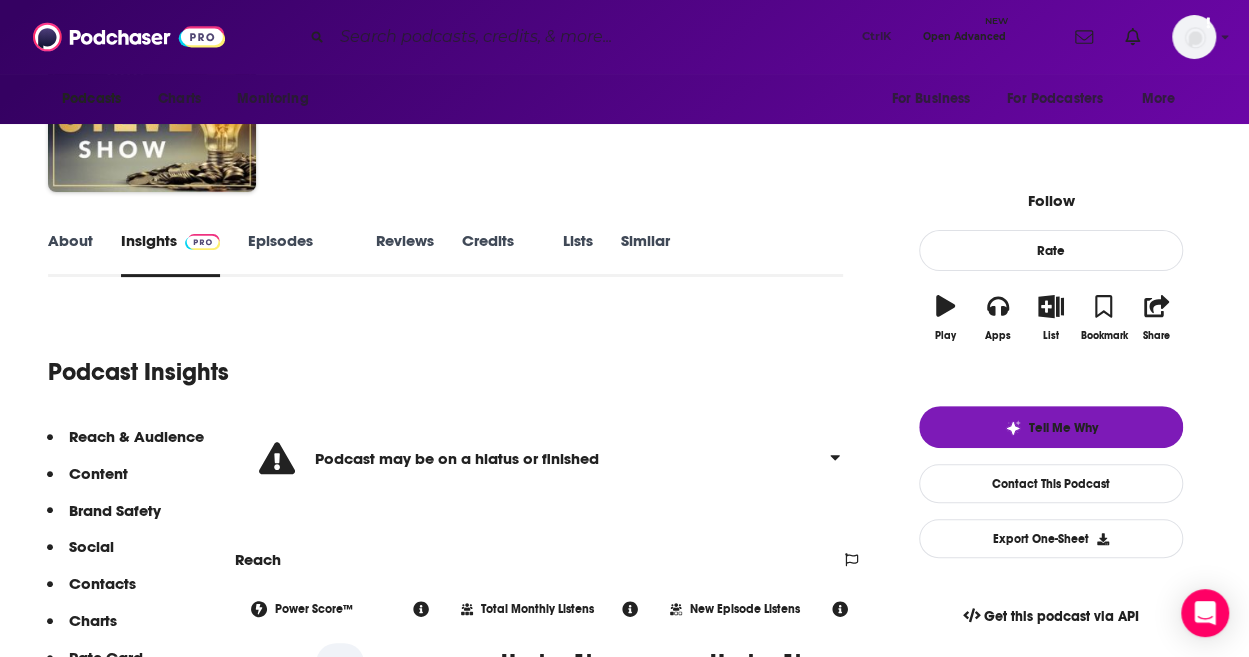 click on "Episodes 220" at bounding box center [298, 254] 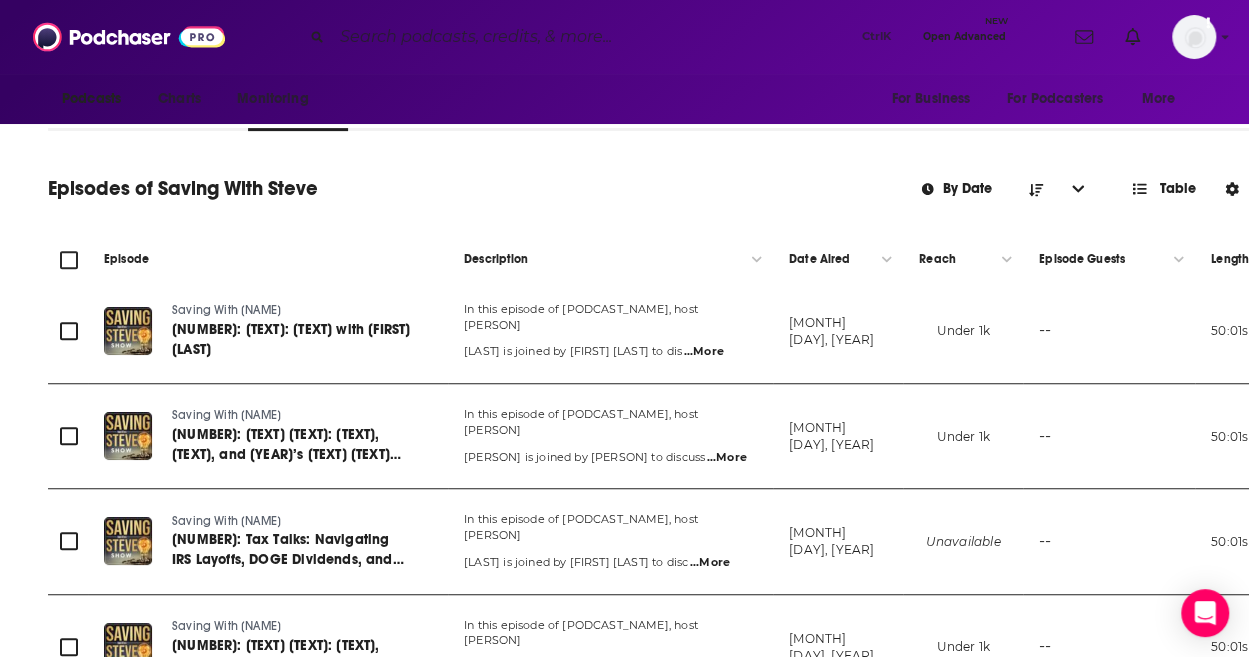 scroll, scrollTop: 0, scrollLeft: 0, axis: both 